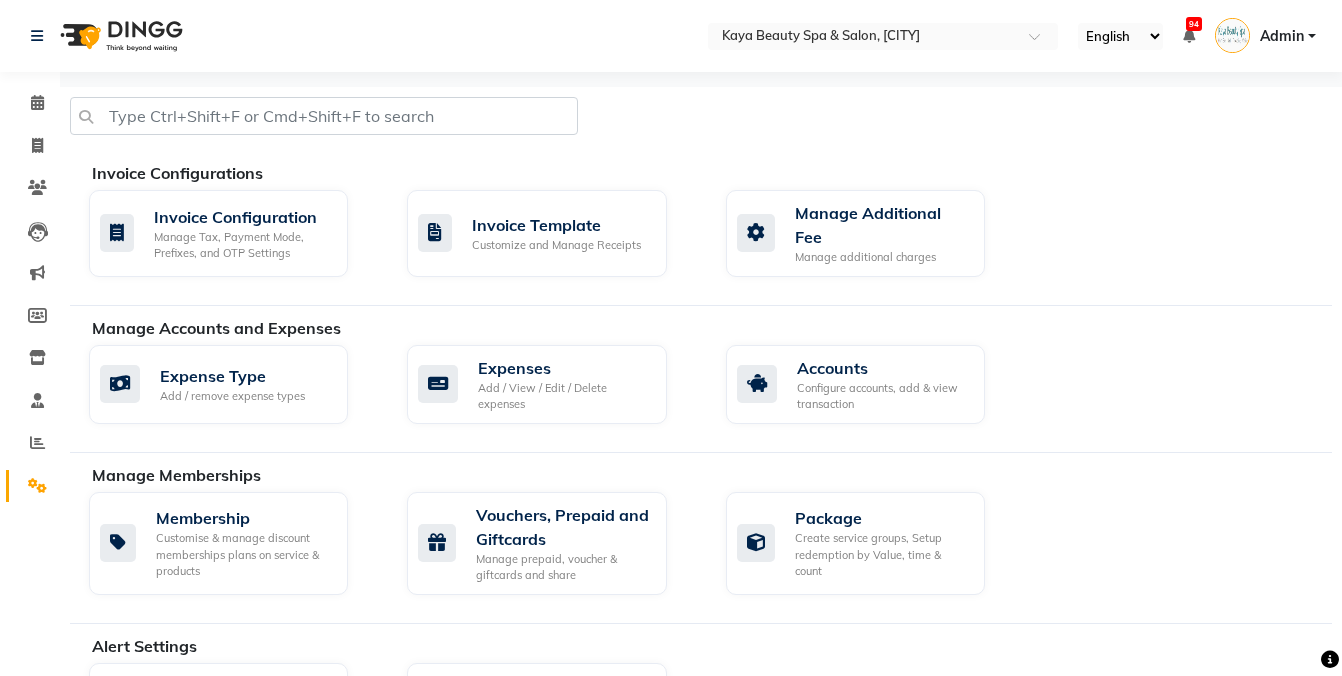 scroll, scrollTop: 0, scrollLeft: 0, axis: both 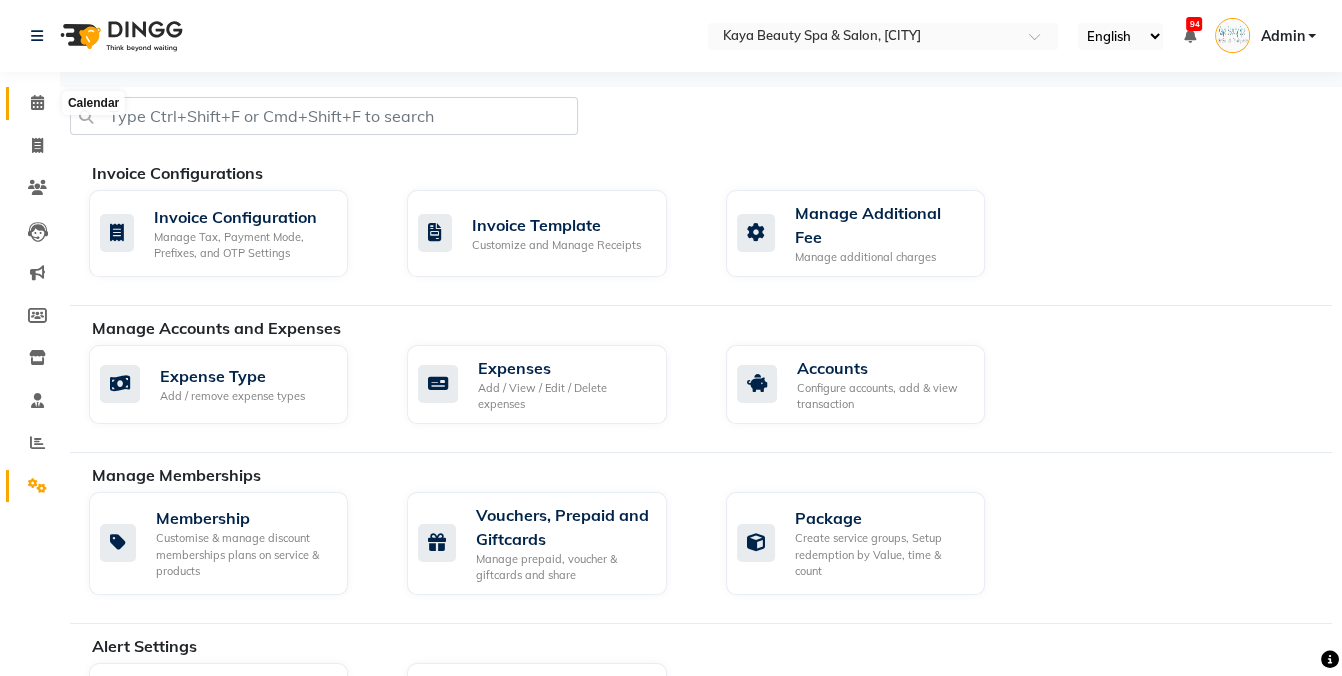 click 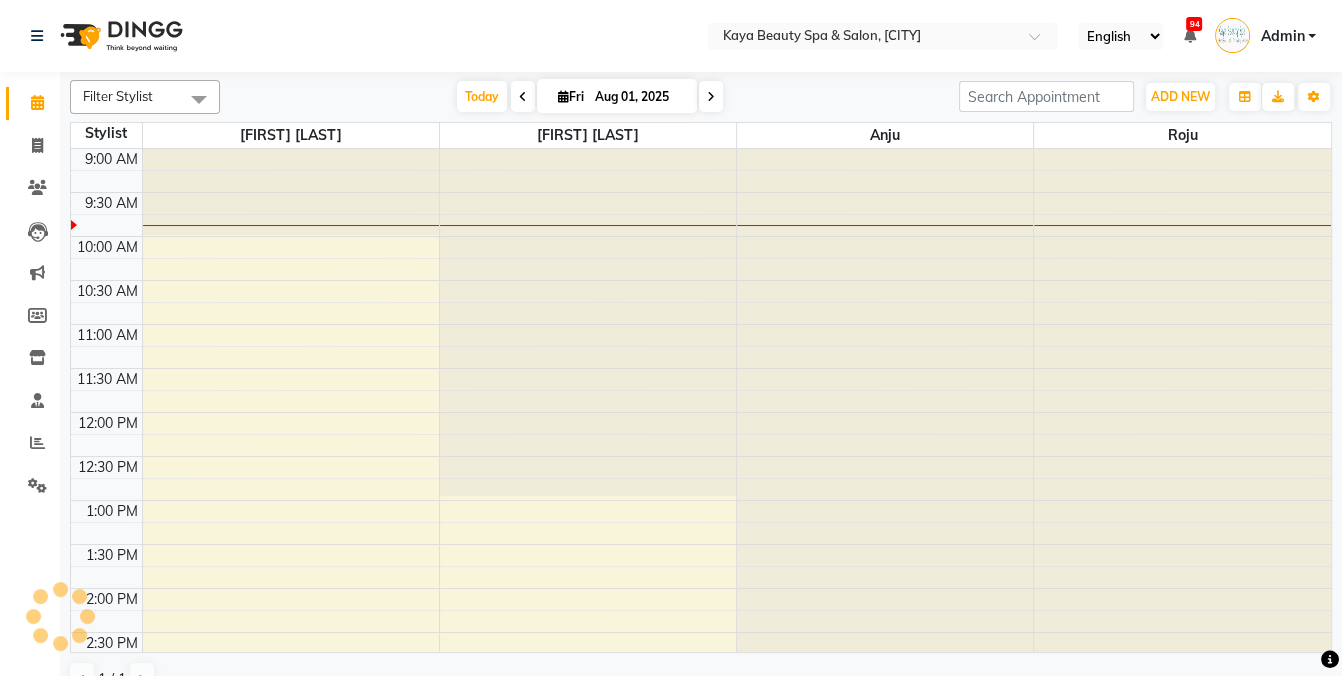 scroll, scrollTop: 0, scrollLeft: 0, axis: both 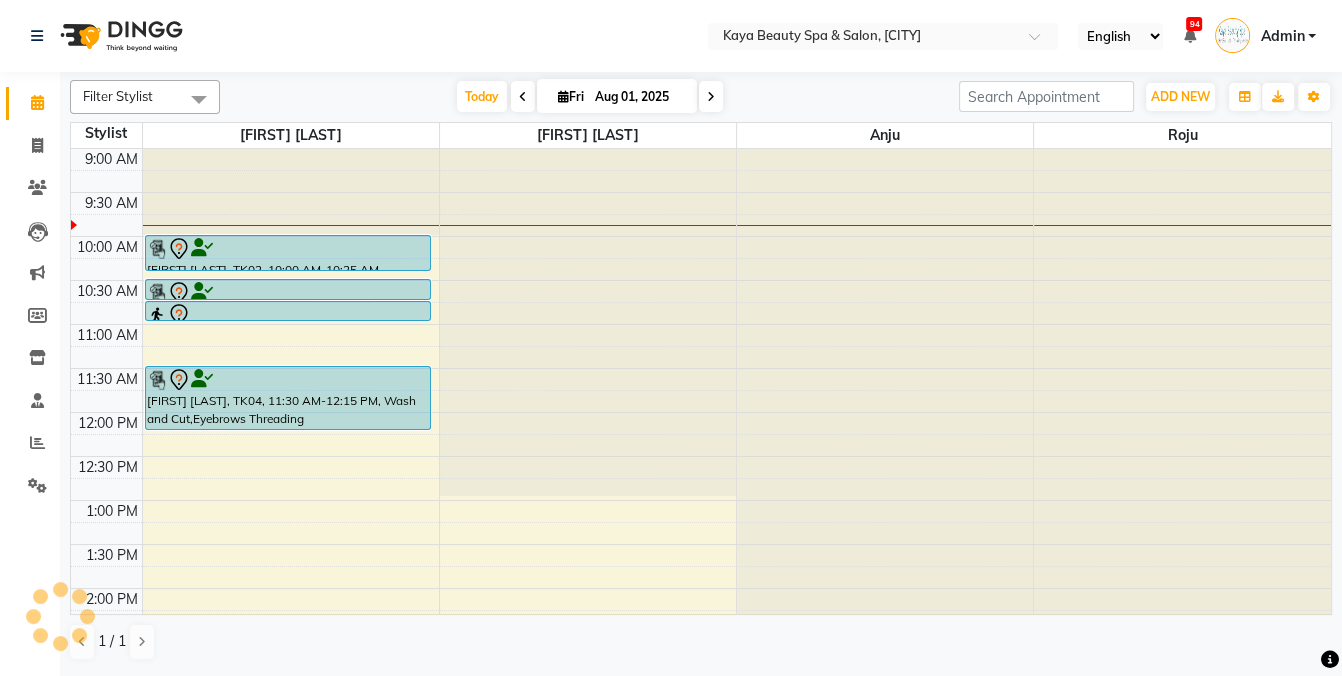 click at bounding box center (288, 249) 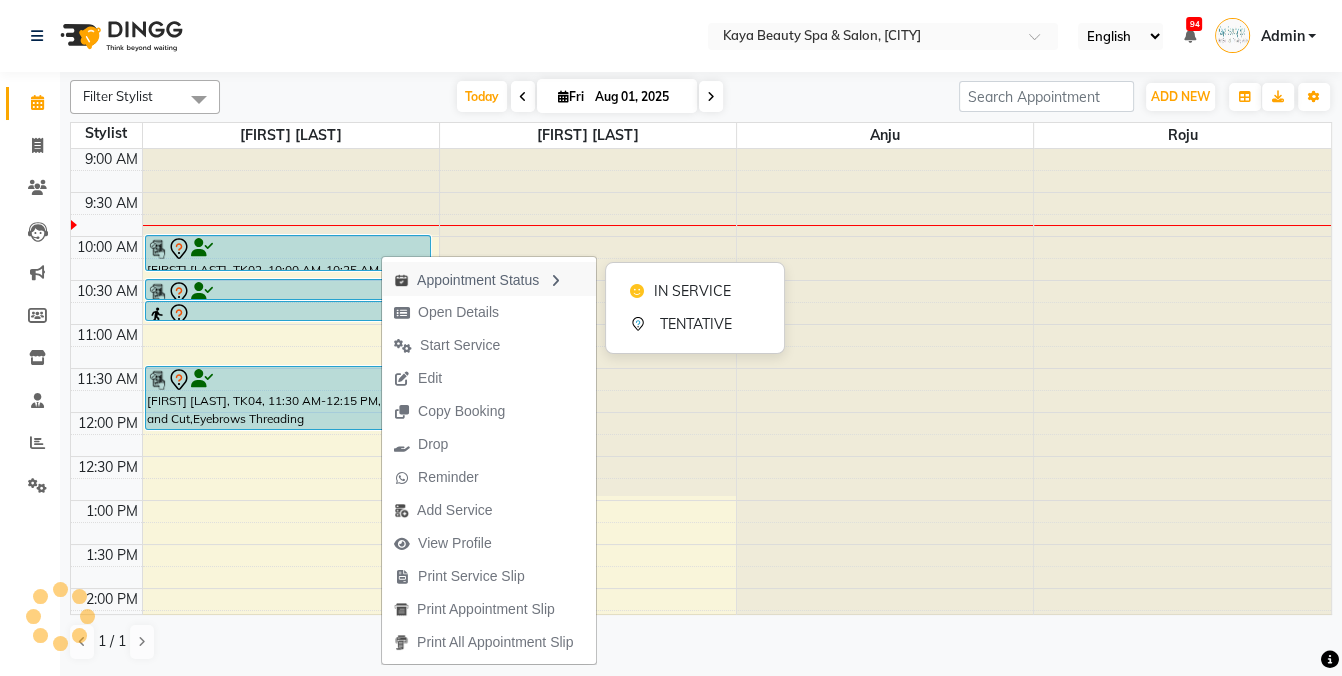 click on "Appointment Status" at bounding box center (489, 279) 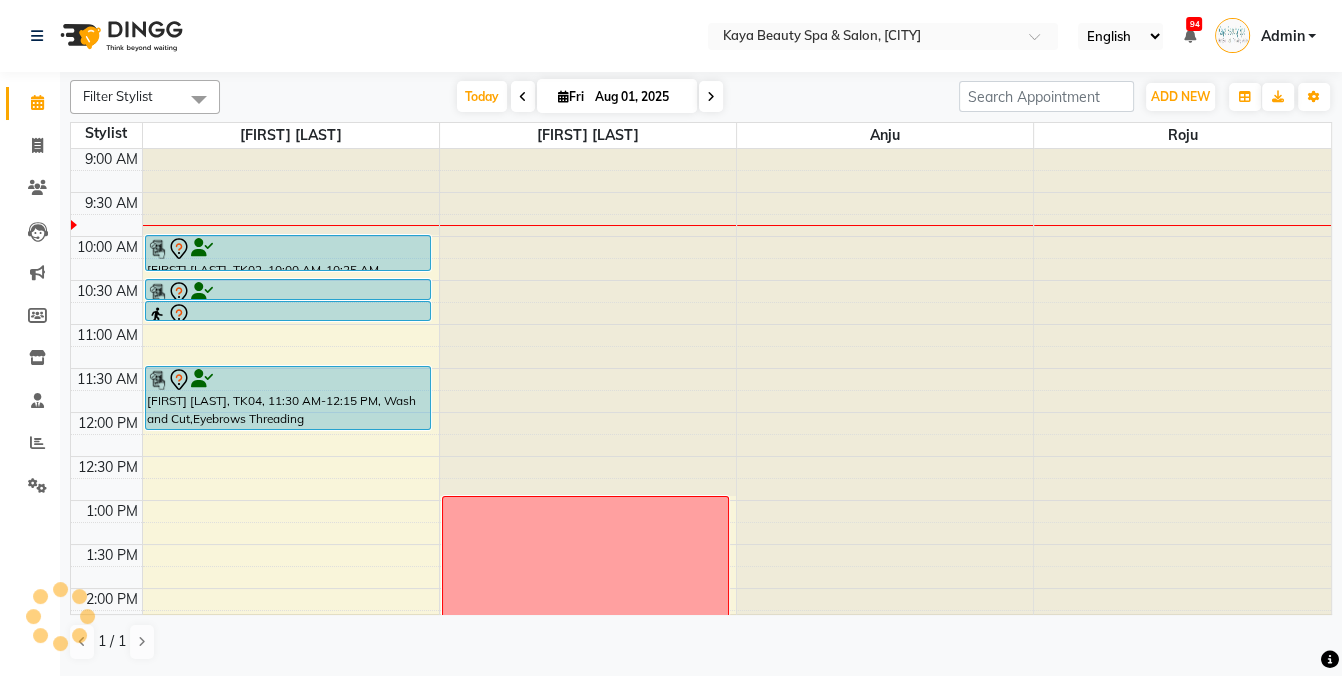 click at bounding box center (288, 249) 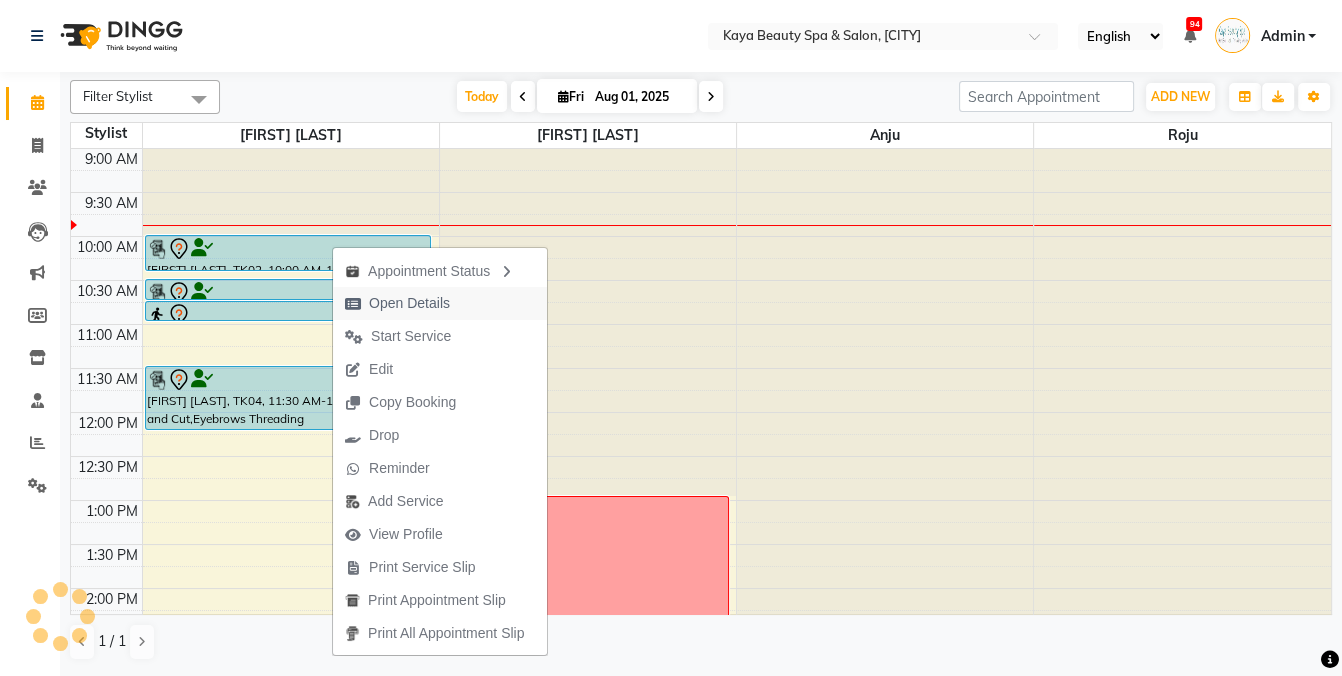 click on "Open Details" at bounding box center [409, 303] 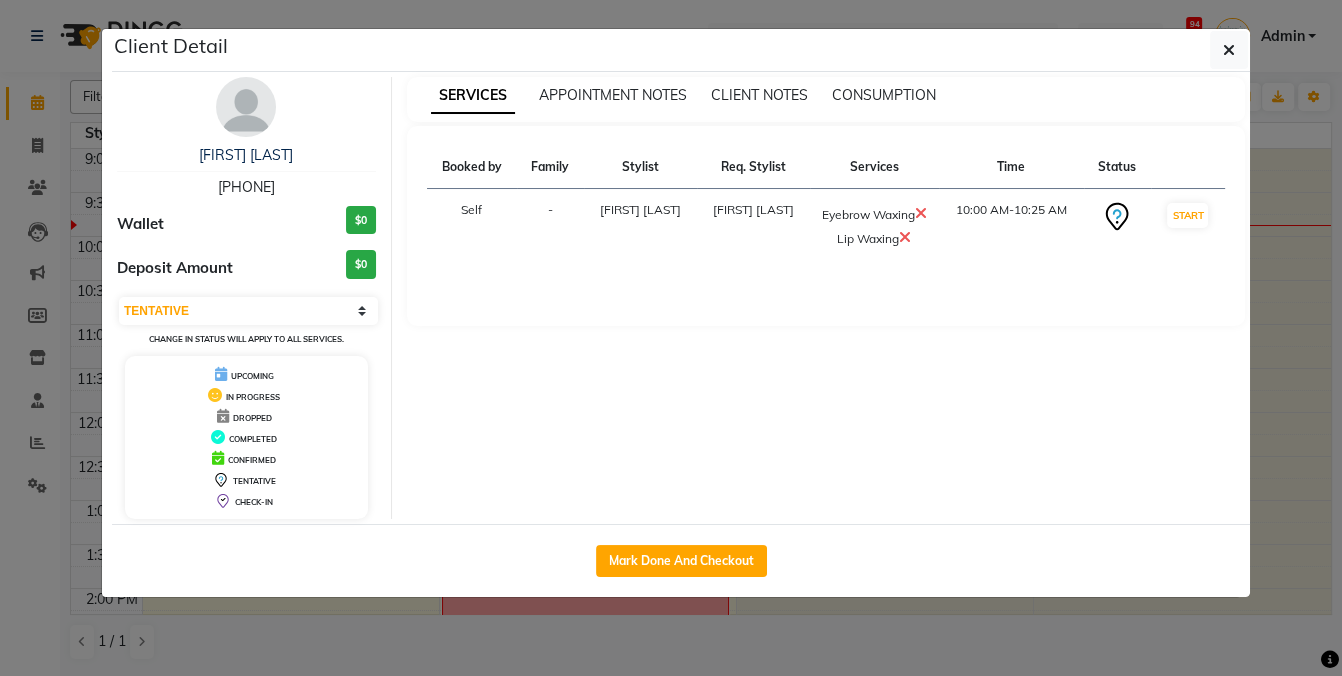 click on "SERVICES APPOINTMENT NOTES CLIENT NOTES CONSUMPTION Booked by Family Stylist Req. Stylist Services Time Status  Self  - [FIRST] [LAST] [FIRST] [LAST]  Eyebrow Waxing   Lip Waxing   10:00 AM-10:25 AM   START" at bounding box center [826, 298] 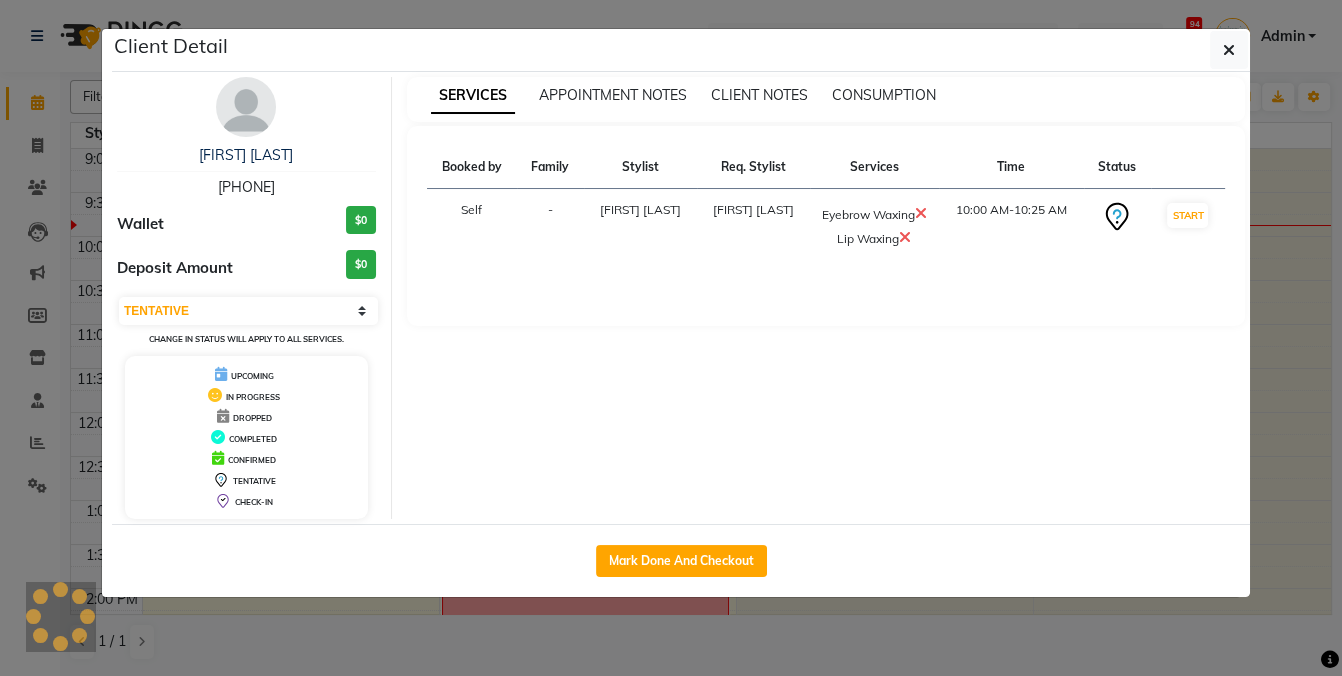 click on "Client Detail  [FIRST] [LAST]   [PHONE] Wallet $0 Deposit Amount  $0  Select IN SERVICE CONFIRMED TENTATIVE CHECK IN MARK DONE DROPPED UPCOMING Change in status will apply to all services. UPCOMING IN PROGRESS DROPPED COMPLETED CONFIRMED TENTATIVE CHECK-IN SERVICES APPOINTMENT NOTES CLIENT NOTES CONSUMPTION Booked by Family Stylist Req. Stylist Services Time Status  Self  - [FIRST] [LAST] [FIRST] [LAST]  Eyebrow Waxing   Lip Waxing   10:00 AM-10:25 AM   START   Mark Done And Checkout" 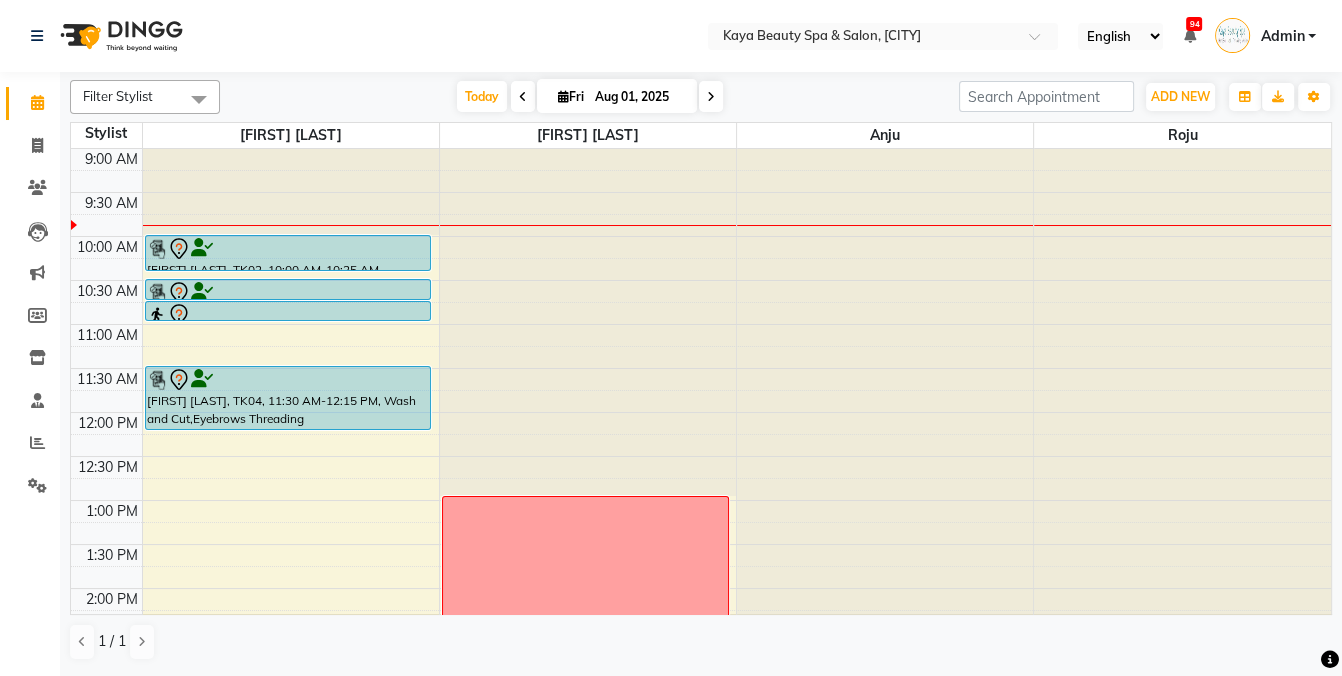 click at bounding box center [202, 292] 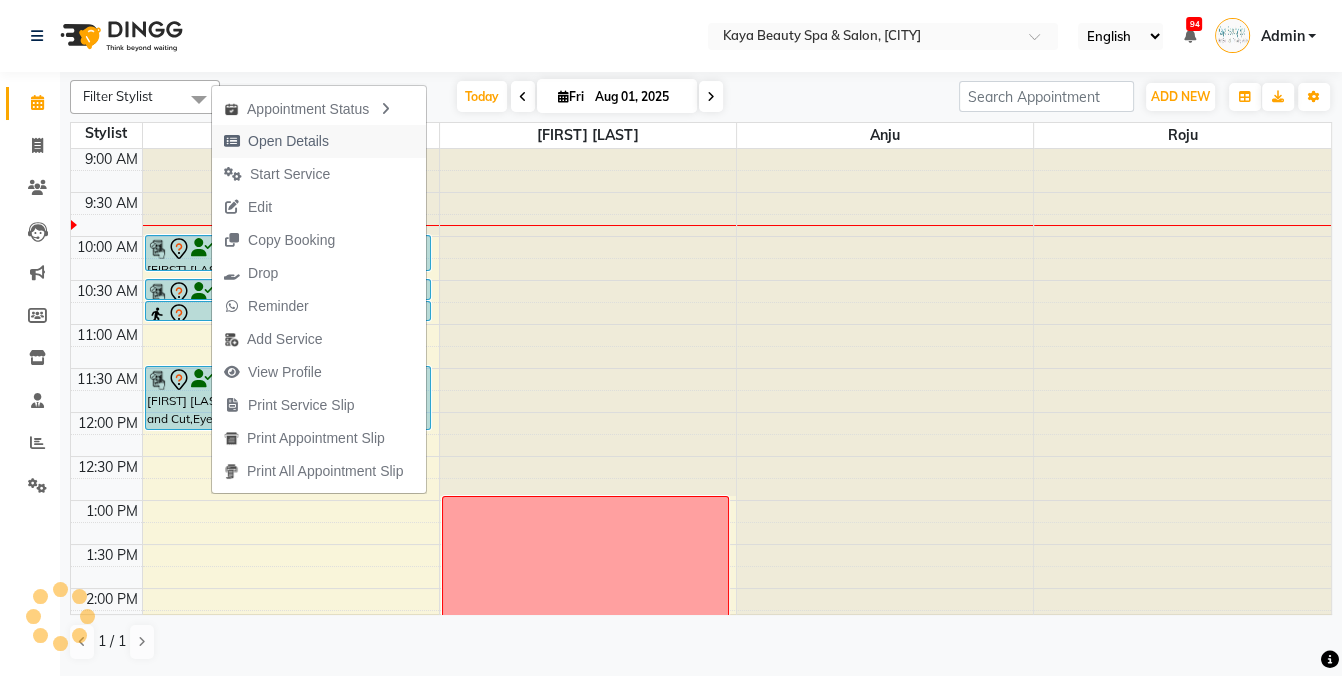 click on "Open Details" at bounding box center [288, 141] 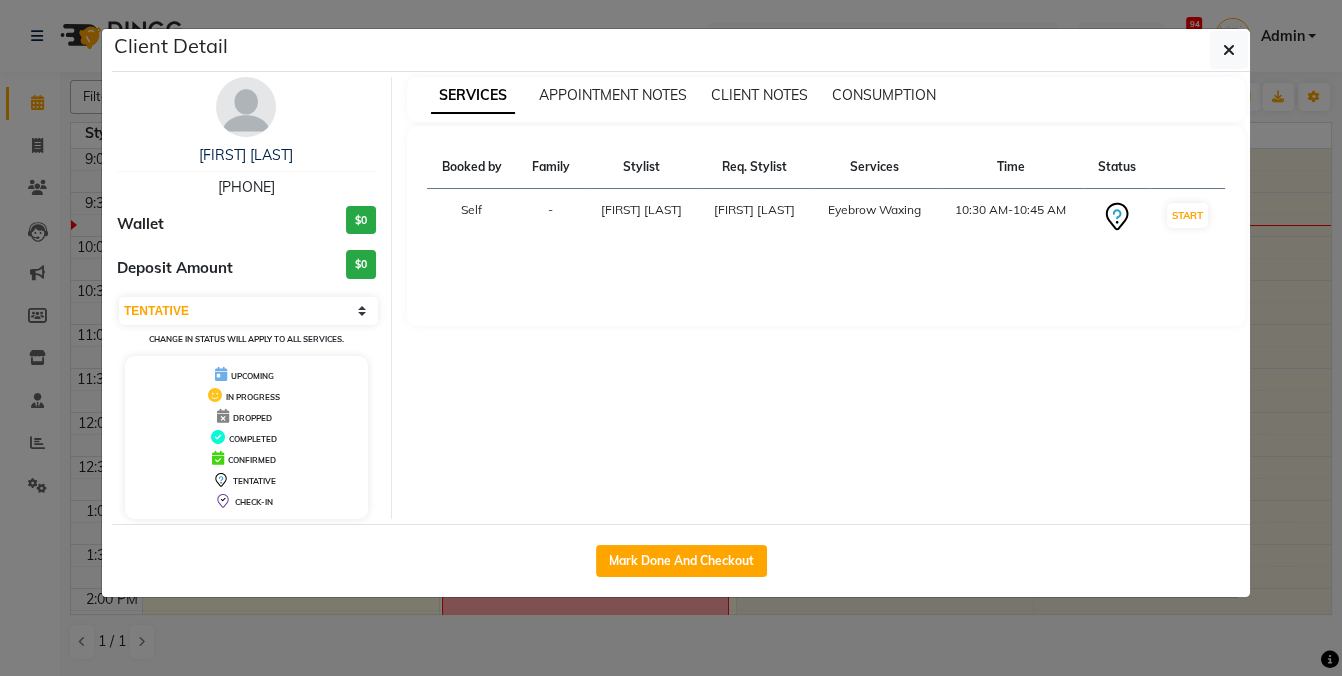click on "Client Detail  [FIRST] [LAST]   [PHONE] Wallet $0 Deposit Amount  $0  Select IN SERVICE CONFIRMED TENTATIVE CHECK IN MARK DONE DROPPED UPCOMING Change in status will apply to all services. UPCOMING IN PROGRESS DROPPED COMPLETED CONFIRMED TENTATIVE CHECK-IN SERVICES APPOINTMENT NOTES CLIENT NOTES CONSUMPTION Booked by Family Stylist Req. Stylist Services Time Status  Self  - [FIRST] [LAST] [FIRST] [LAST]  Eyebrow Waxing   10:30 AM-10:45 AM   START   Mark Done And Checkout" 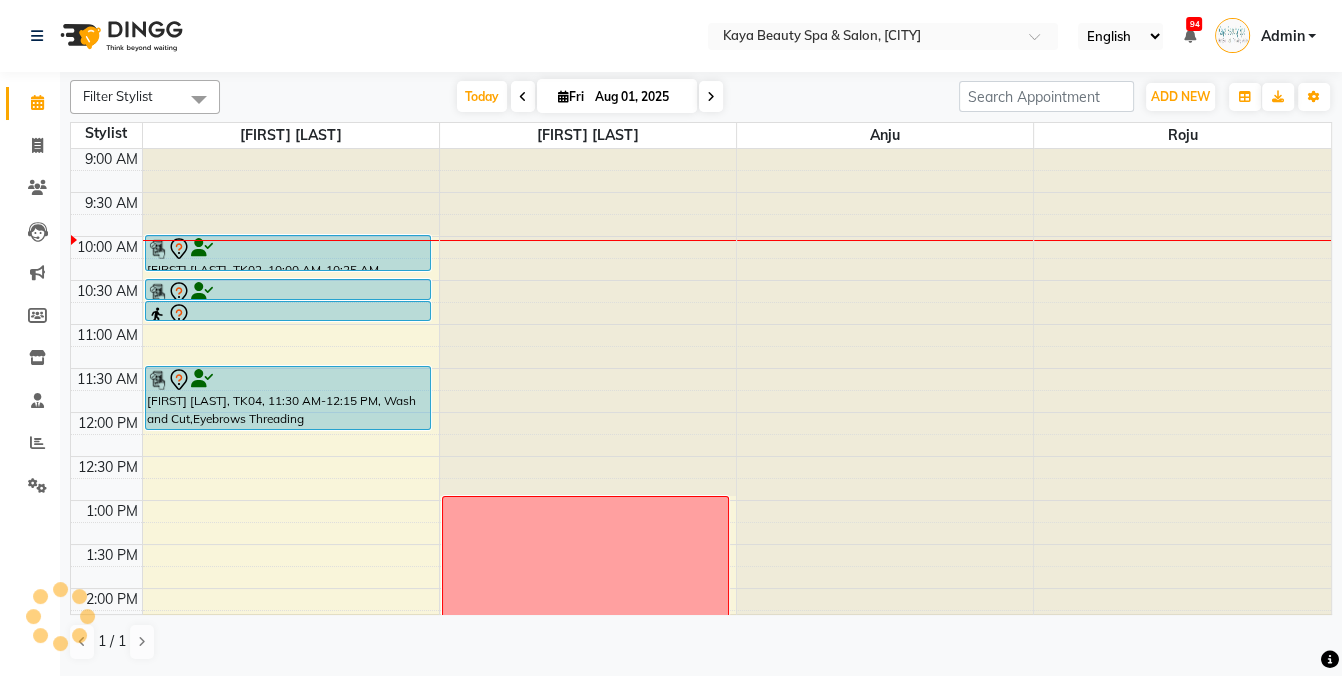click at bounding box center (288, 249) 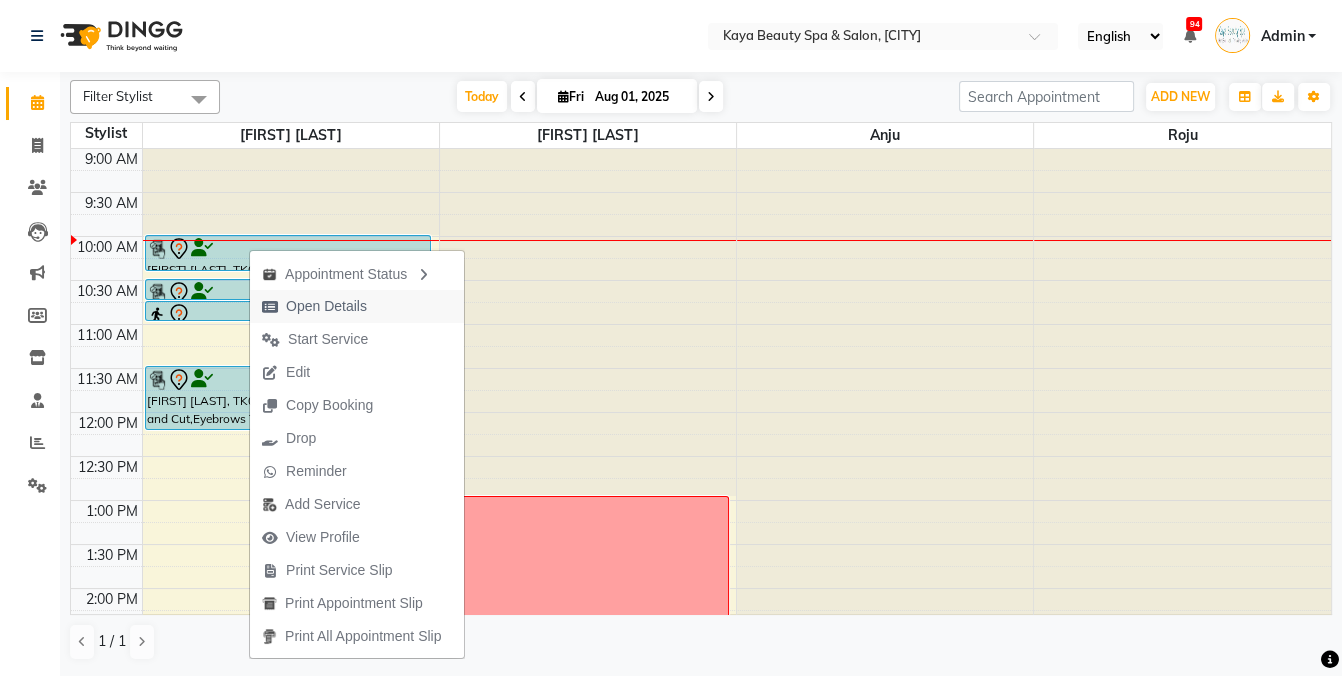 click on "Open Details" at bounding box center (326, 306) 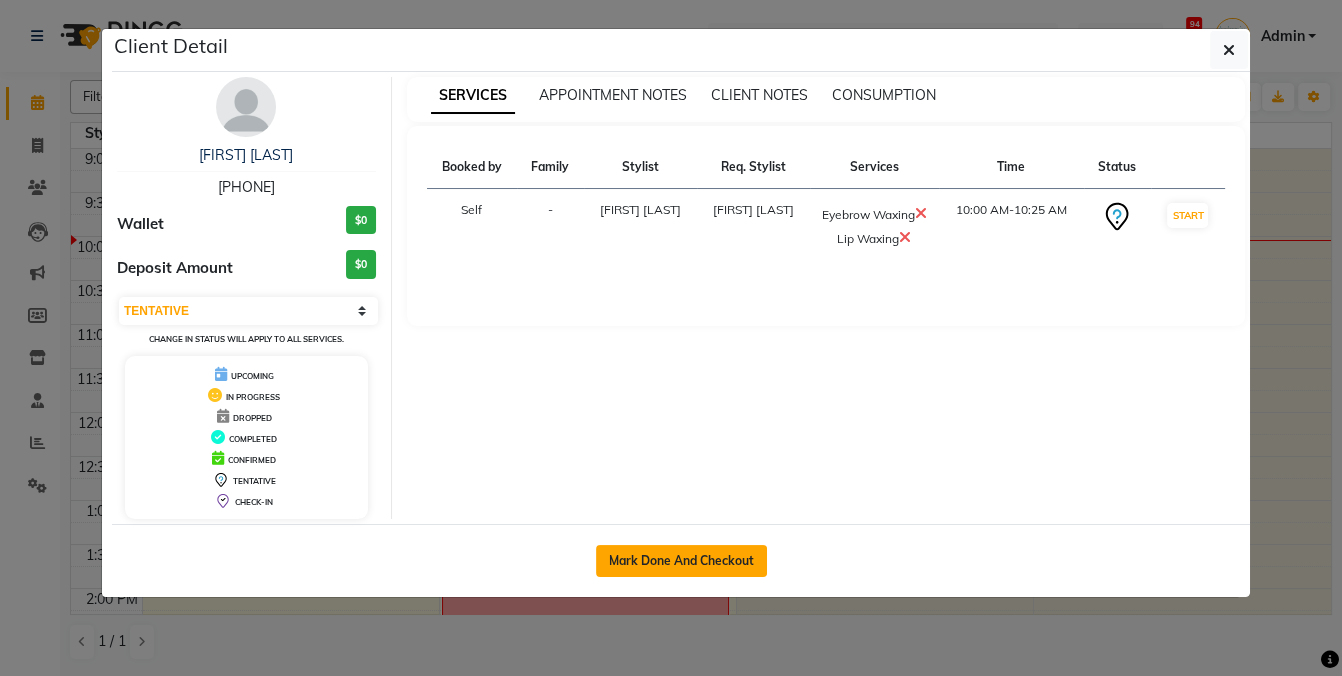 click on "Mark Done And Checkout" 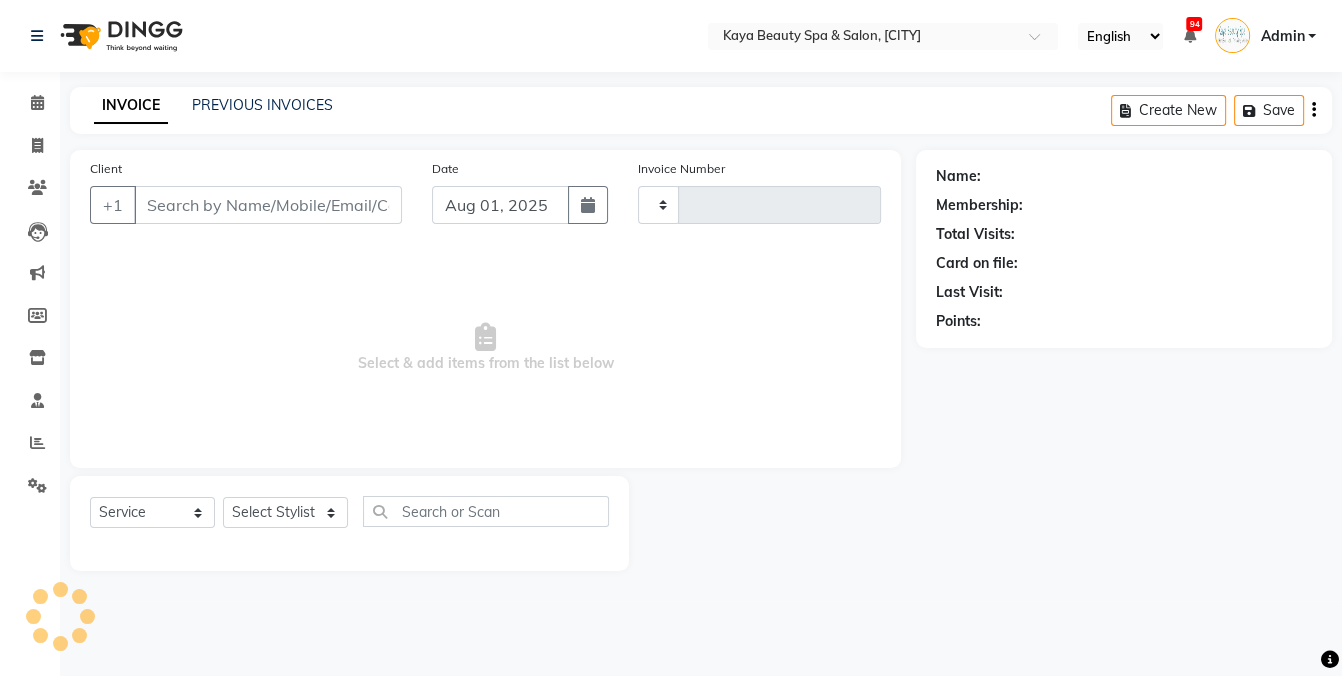 type on "0783" 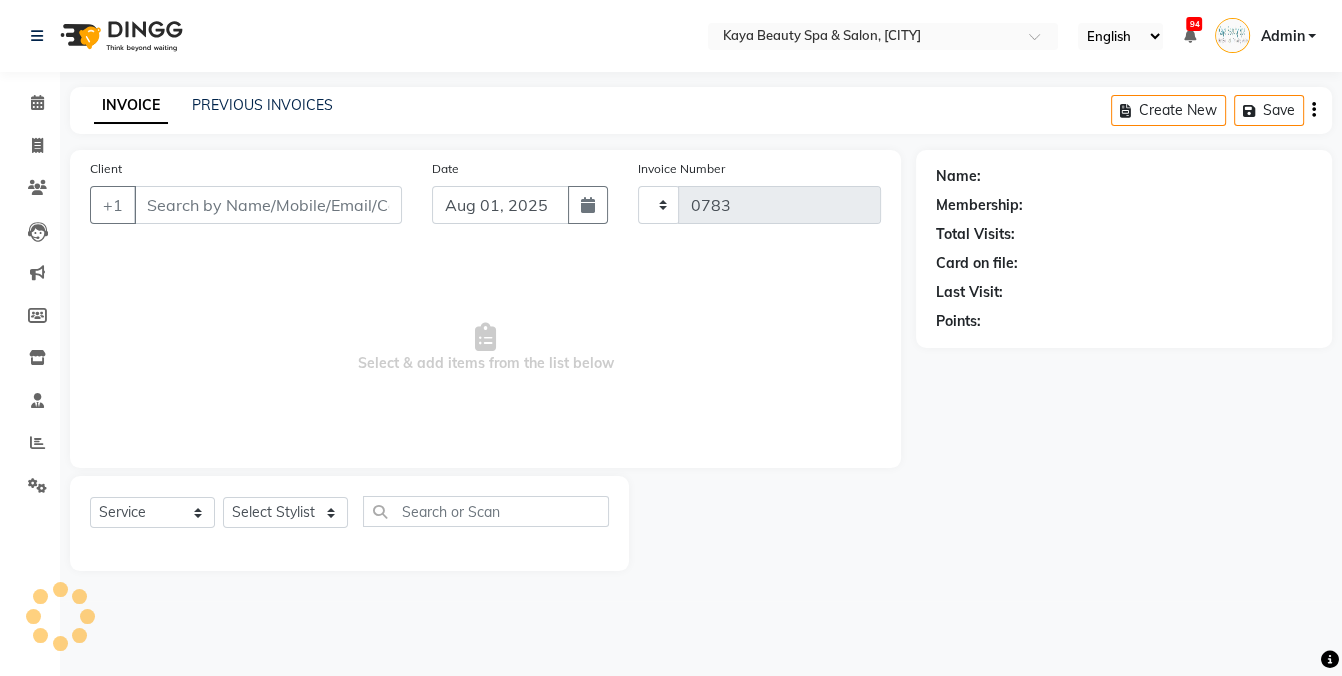 select on "3896" 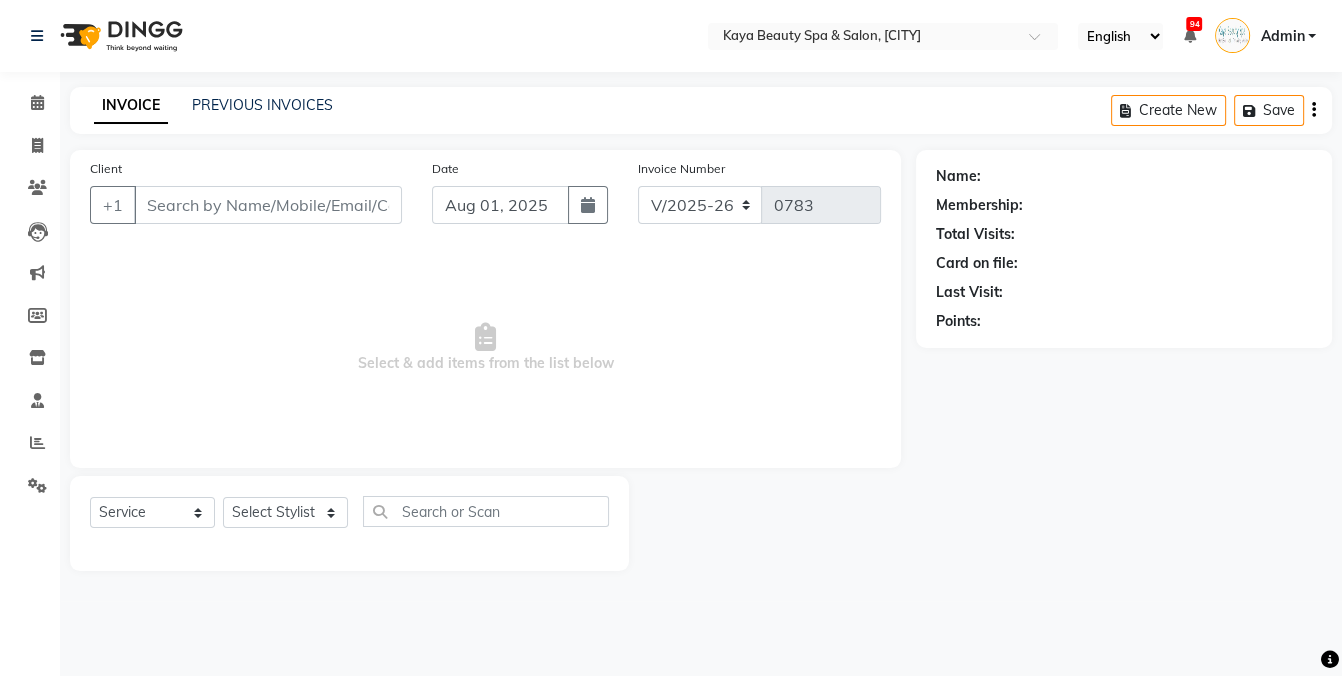 select on "19099" 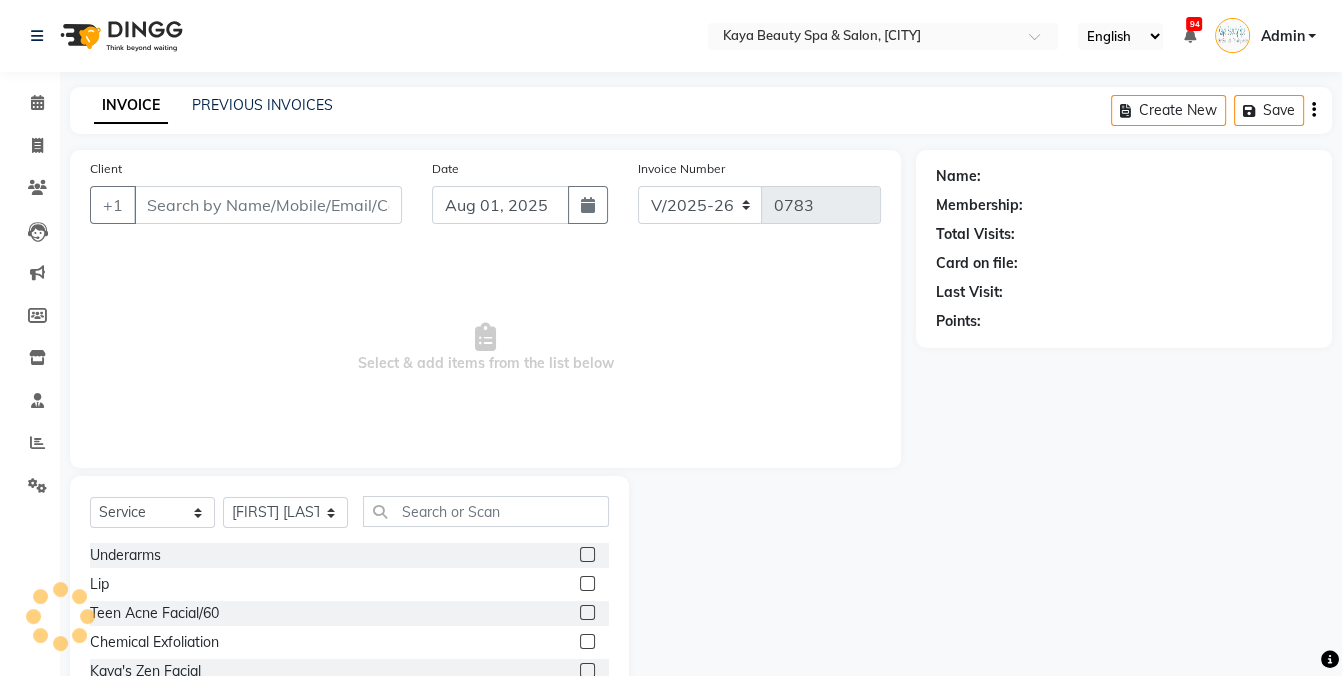 type on "[PHONE]" 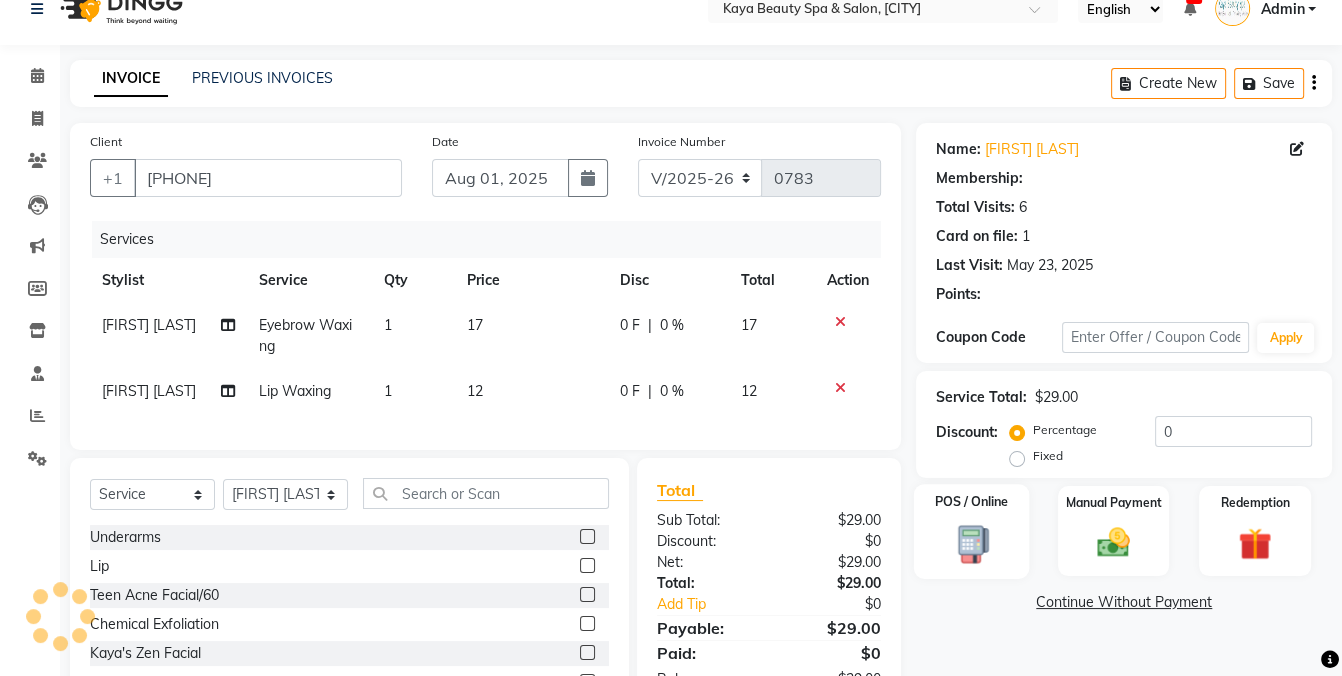 select on "1: Object" 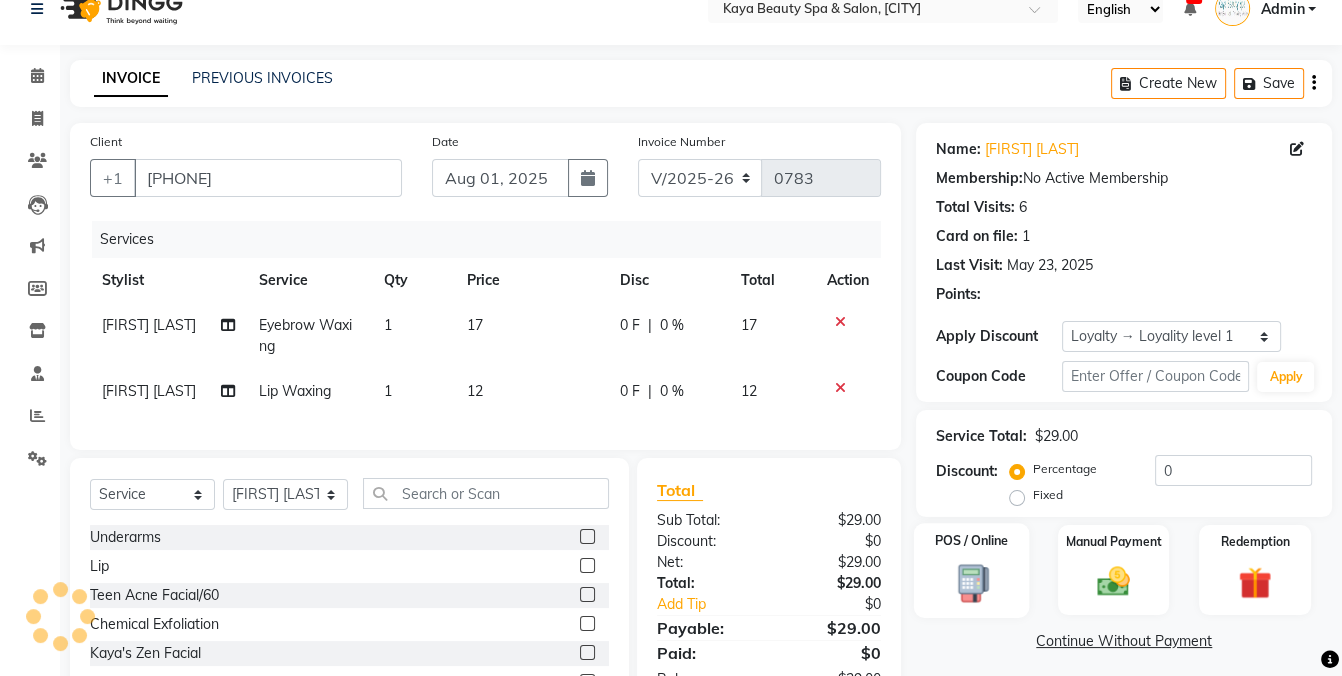 click on "POS / Online" 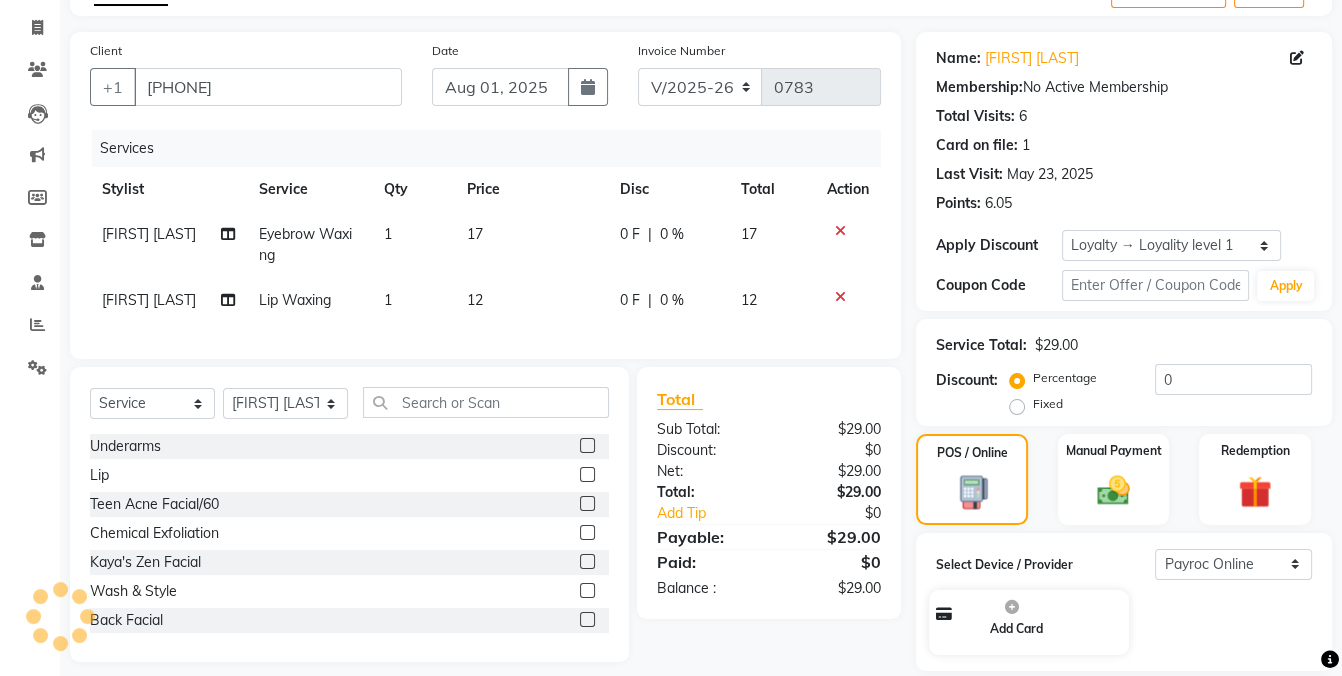 scroll, scrollTop: 141, scrollLeft: 0, axis: vertical 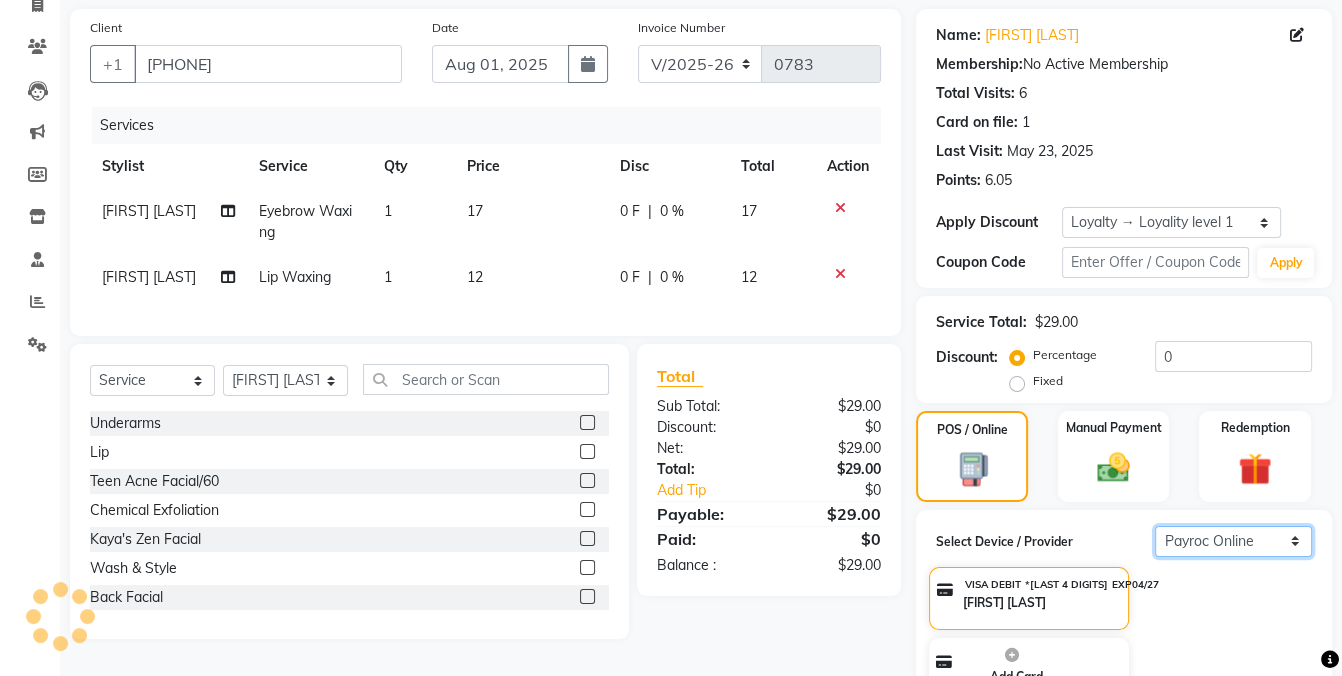 click on "Select  Payroc Online   Clover Mini New" 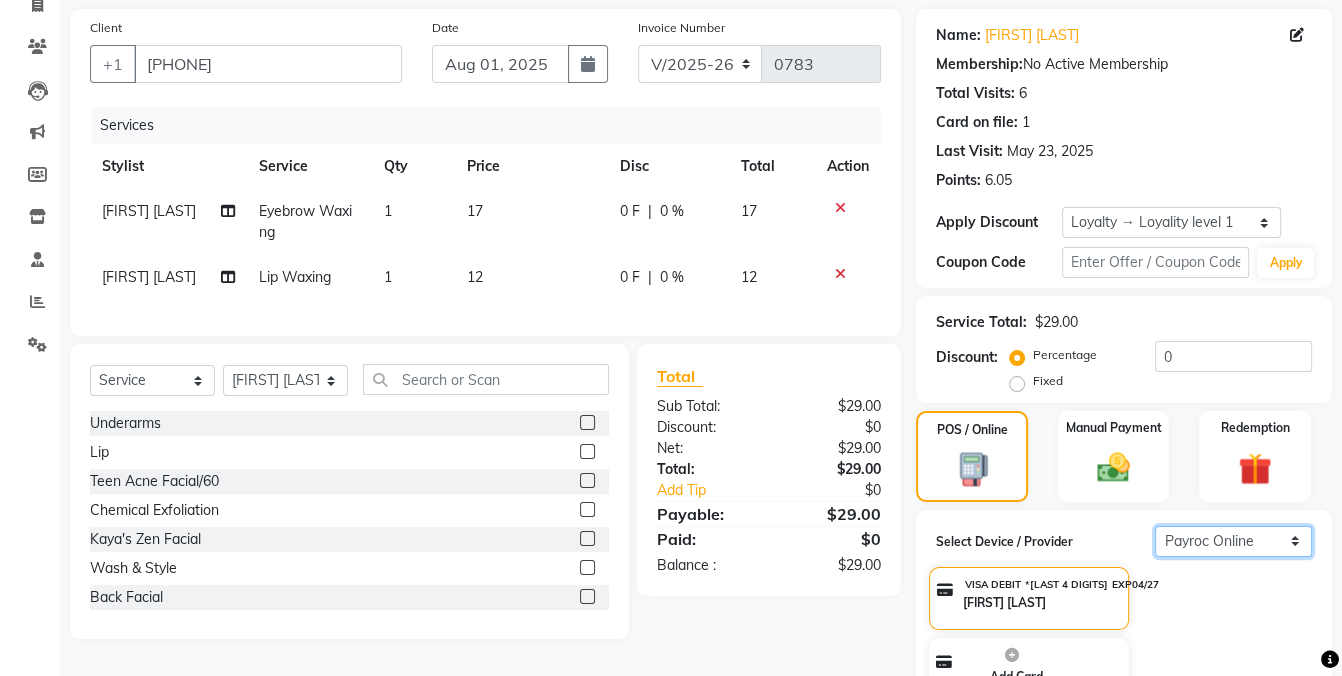 select on "38" 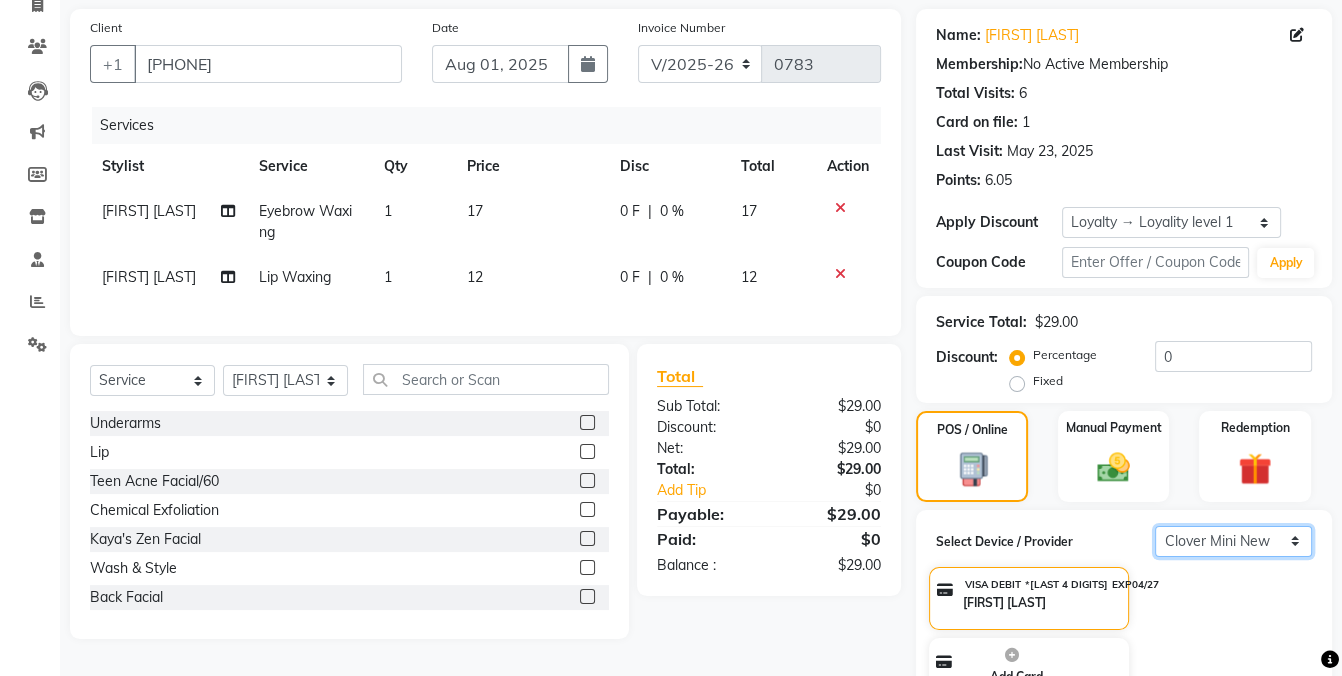 click on "Select  Payroc Online   Clover Mini New" 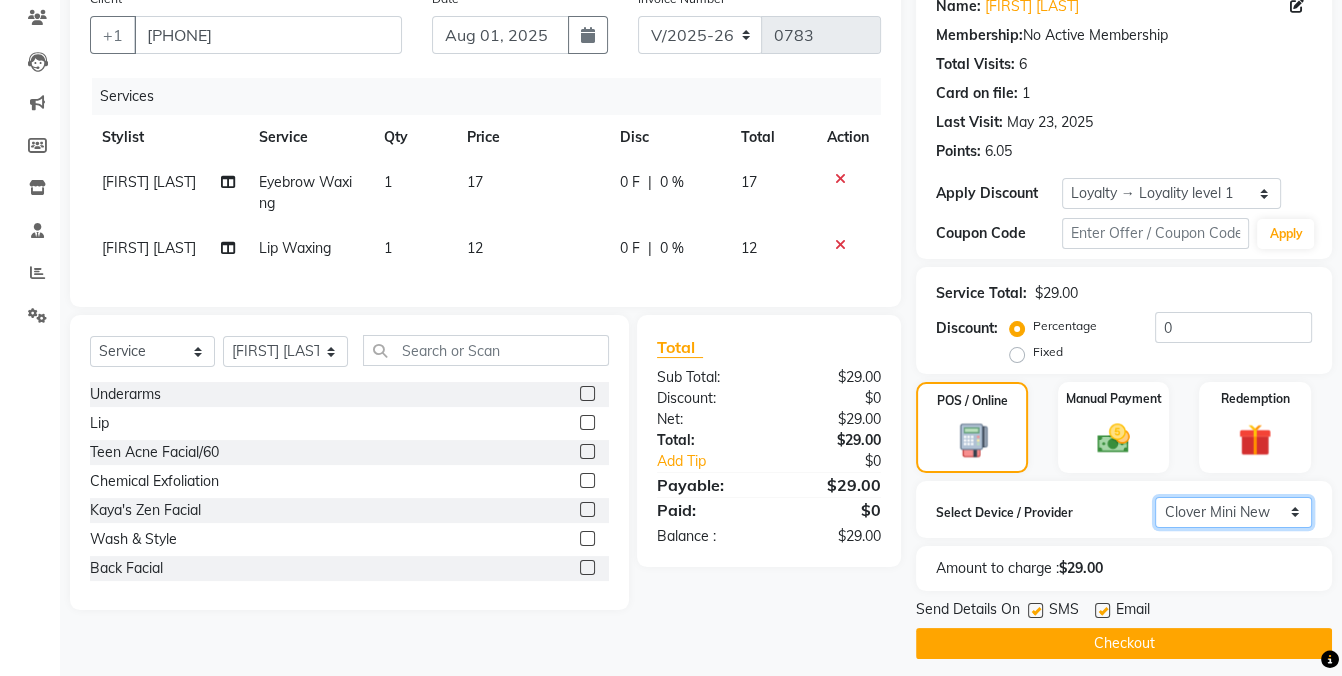 scroll, scrollTop: 181, scrollLeft: 0, axis: vertical 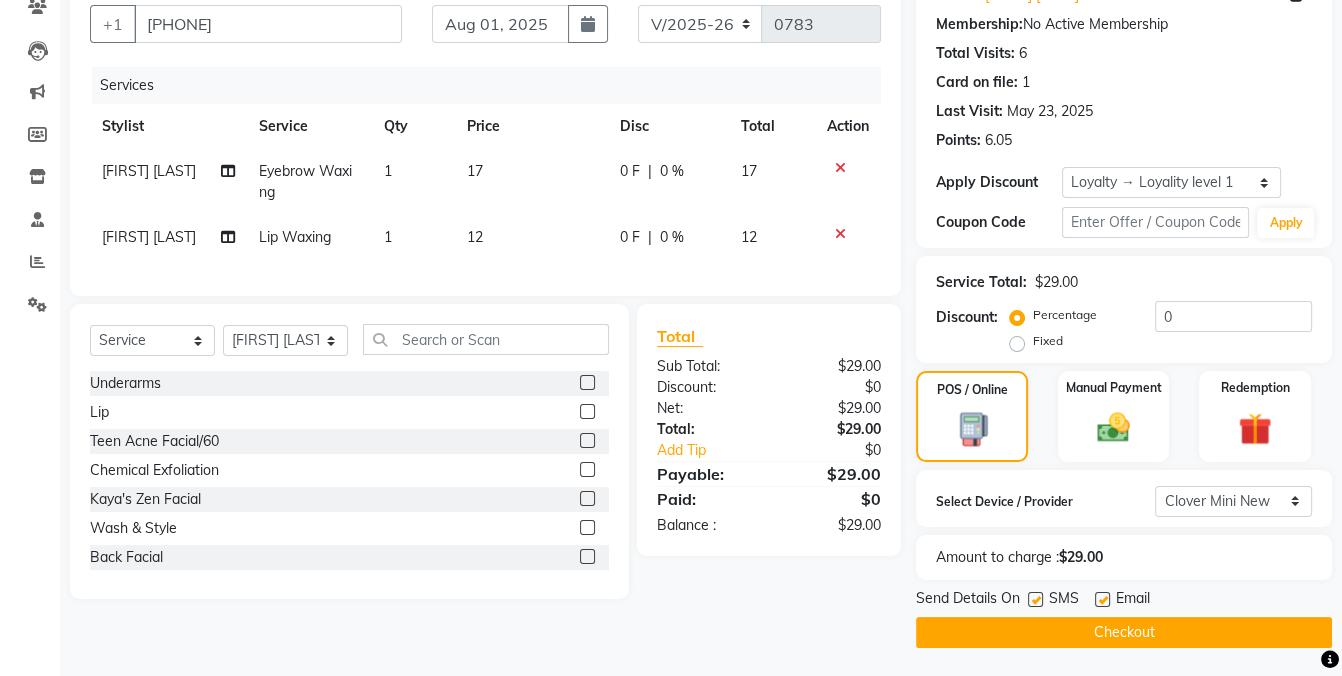 click 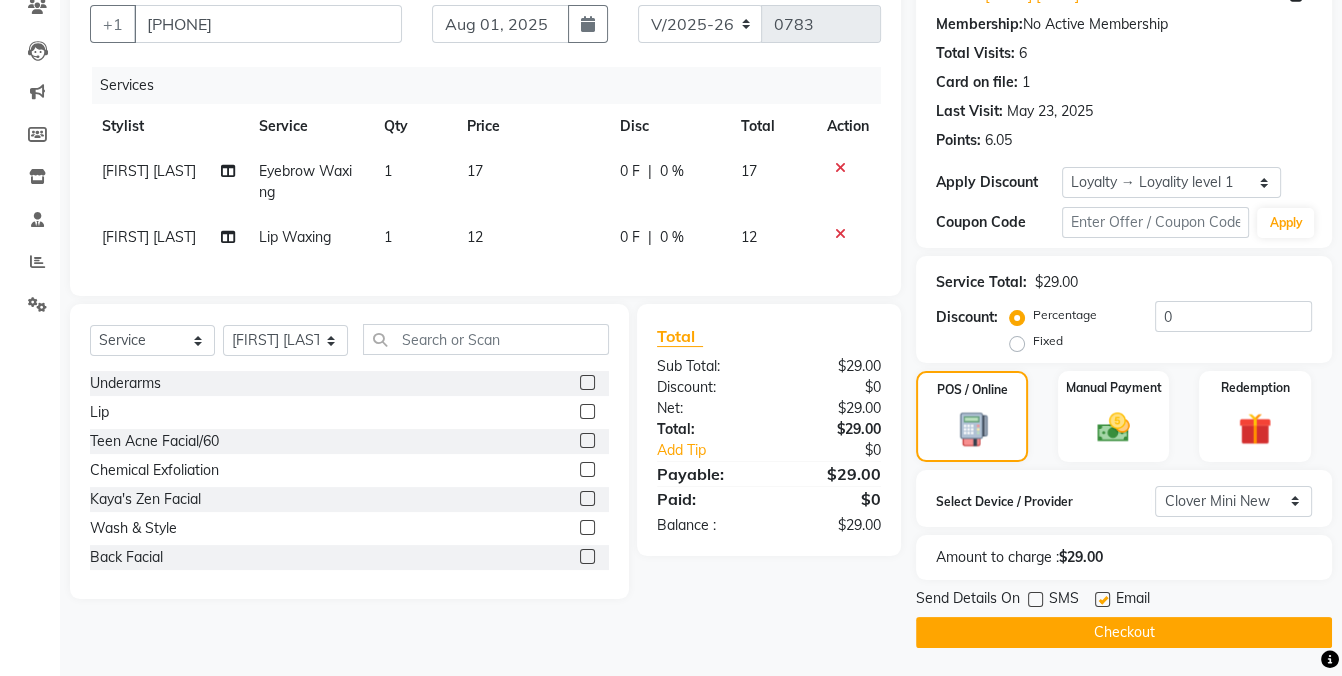 click on "Checkout" 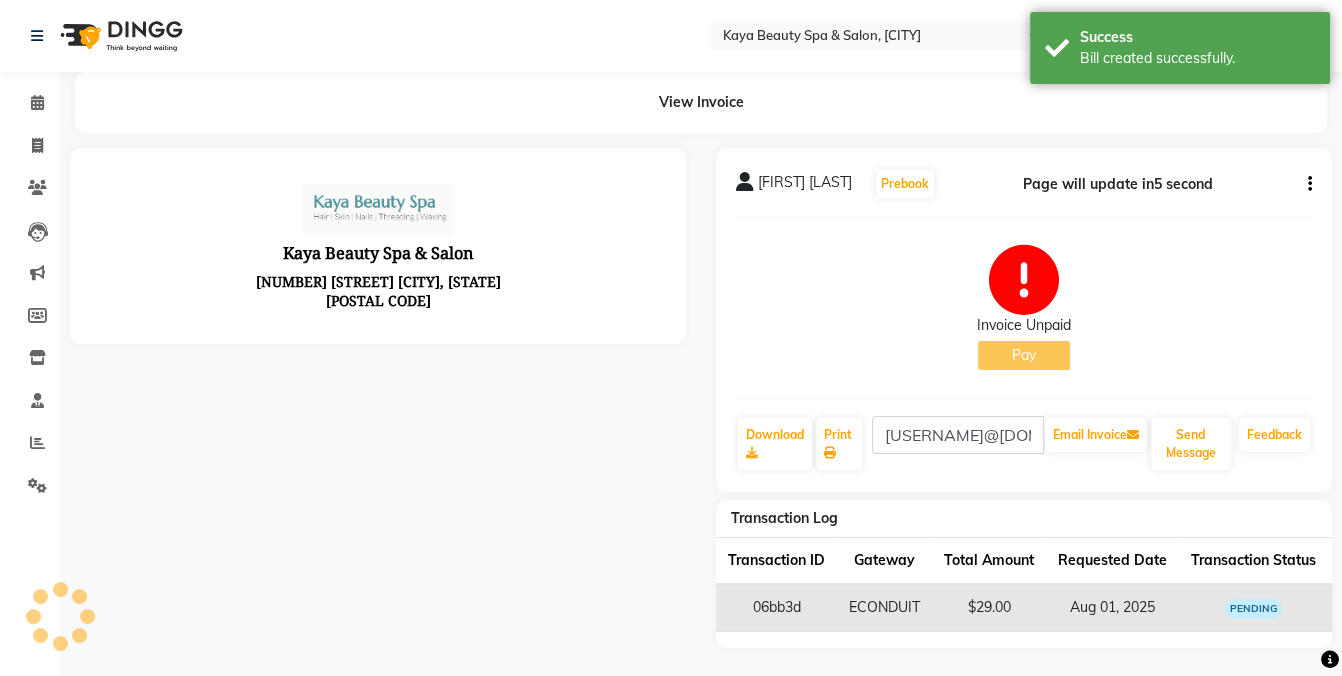scroll, scrollTop: 0, scrollLeft: 0, axis: both 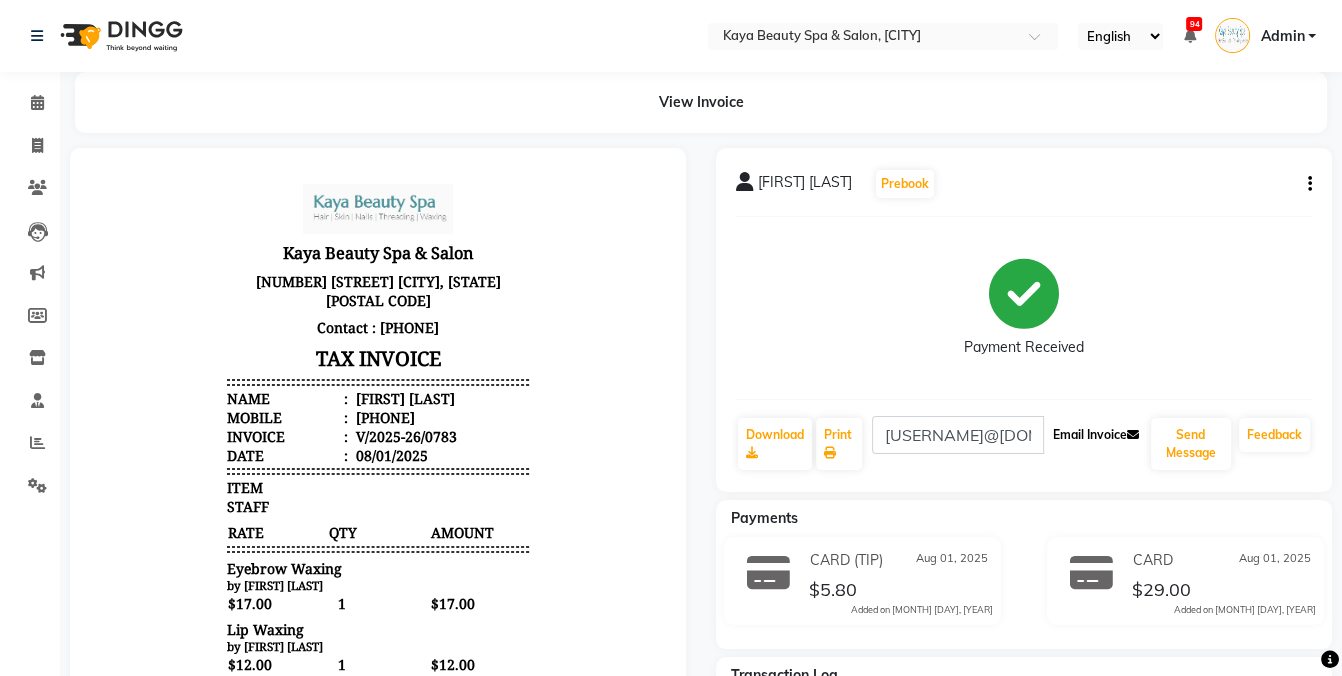 click on "Email Invoice" 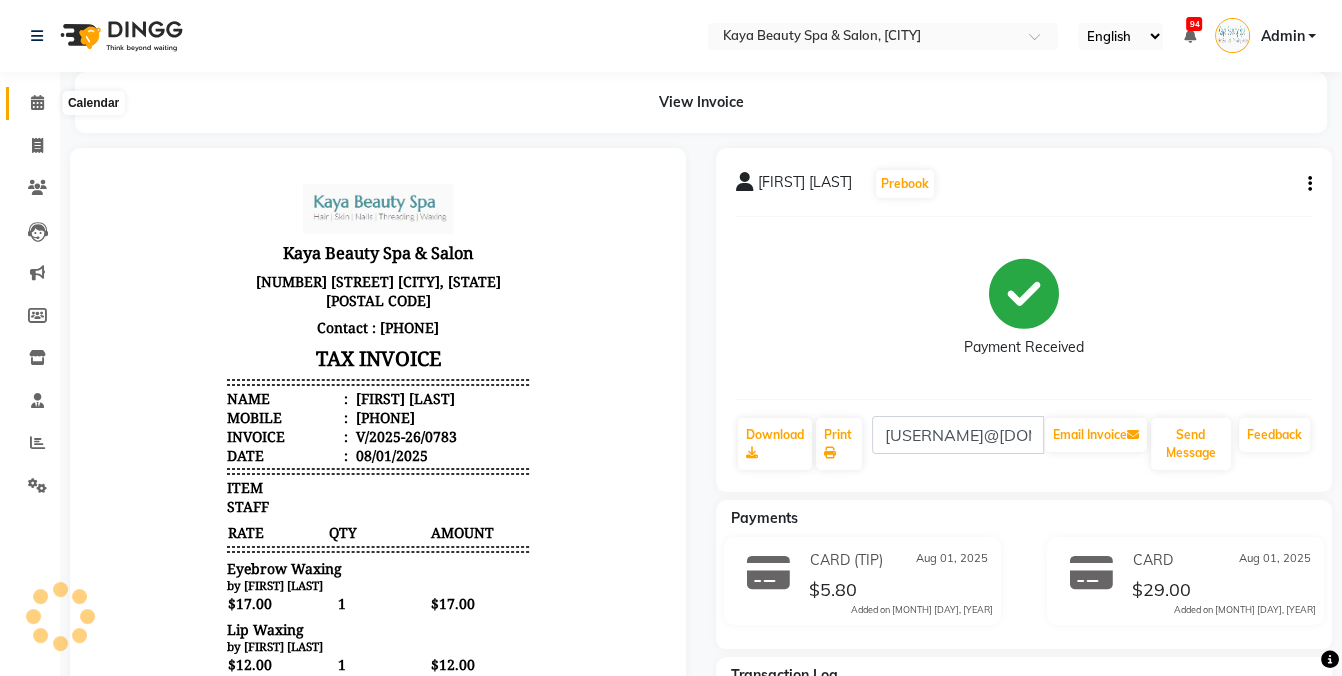 click 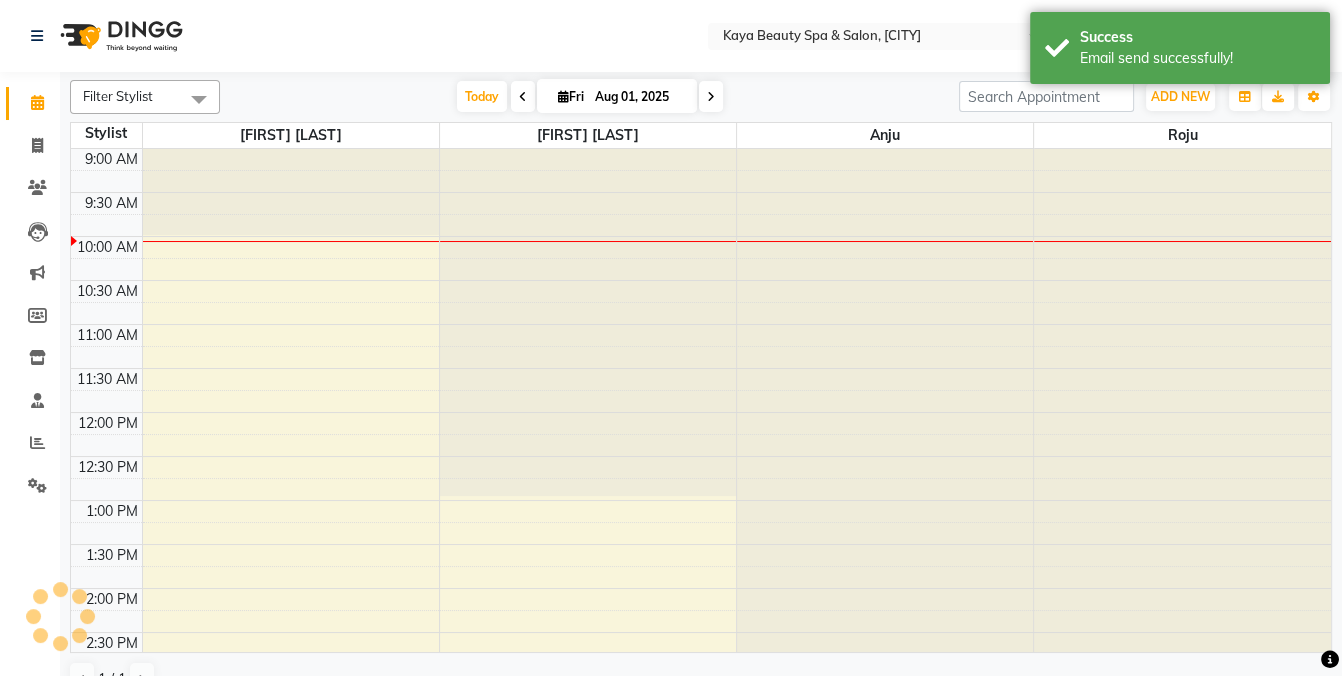 scroll, scrollTop: 88, scrollLeft: 0, axis: vertical 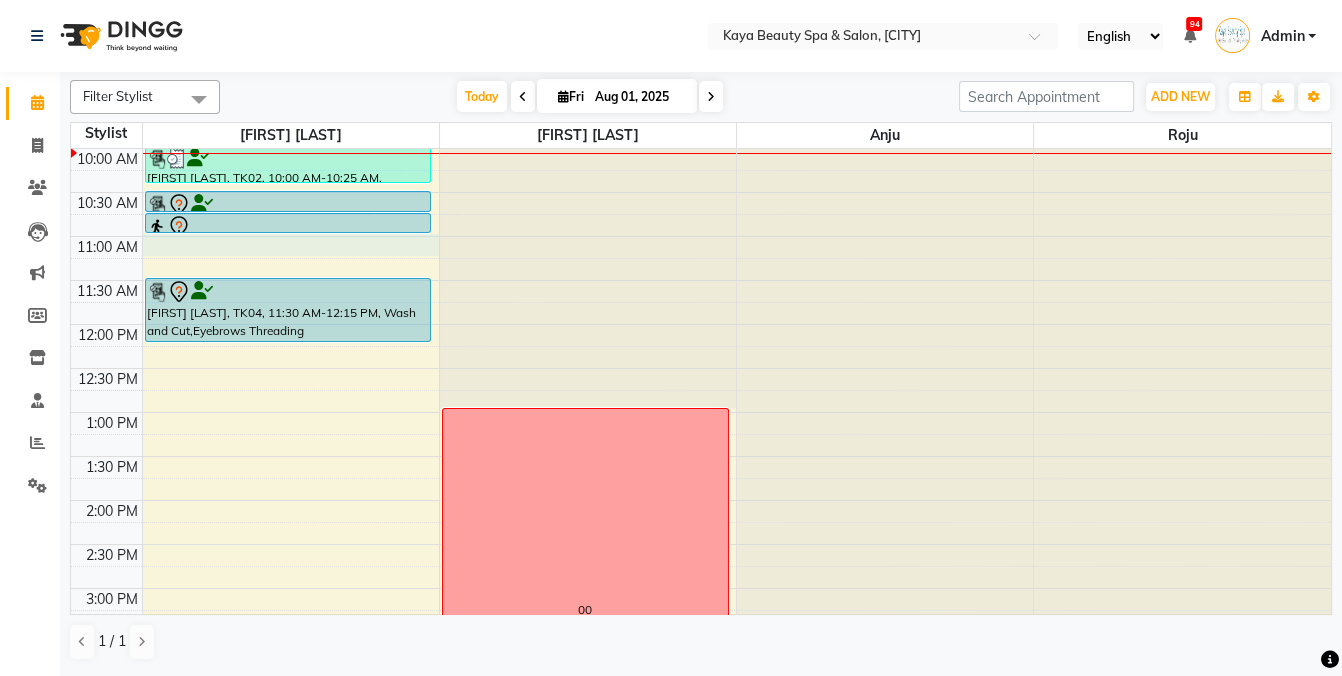 click on "9:00 AM 9:30 AM 10:00 AM 10:30 AM 11:00 AM 11:30 AM 12:00 PM 12:30 PM 1:00 PM 1:30 PM 2:00 PM 2:30 PM 3:00 PM 3:30 PM 4:00 PM 4:30 PM 5:00 PM 5:30 PM 6:00 PM 6:30 PM     [FIRST] [LAST], TK02, 10:00 AM-10:25 AM, Eyebrow Waxing,Lip Waxing             [FIRST] [LAST], TK05, 10:30 AM-10:45 AM, Eyebrow Waxing             [FIRST] [LAST], TK01, 10:45 AM-11:00 AM, Eyebrows  Threading             [FIRST] [LAST], TK04, 11:30 AM-12:15 PM, Wash and Cut,Eyebrows  Threading             [FIRST] [LAST], TK03, 05:15 PM-05:30 PM, Eyebrows  Threading  00" at bounding box center [701, 500] 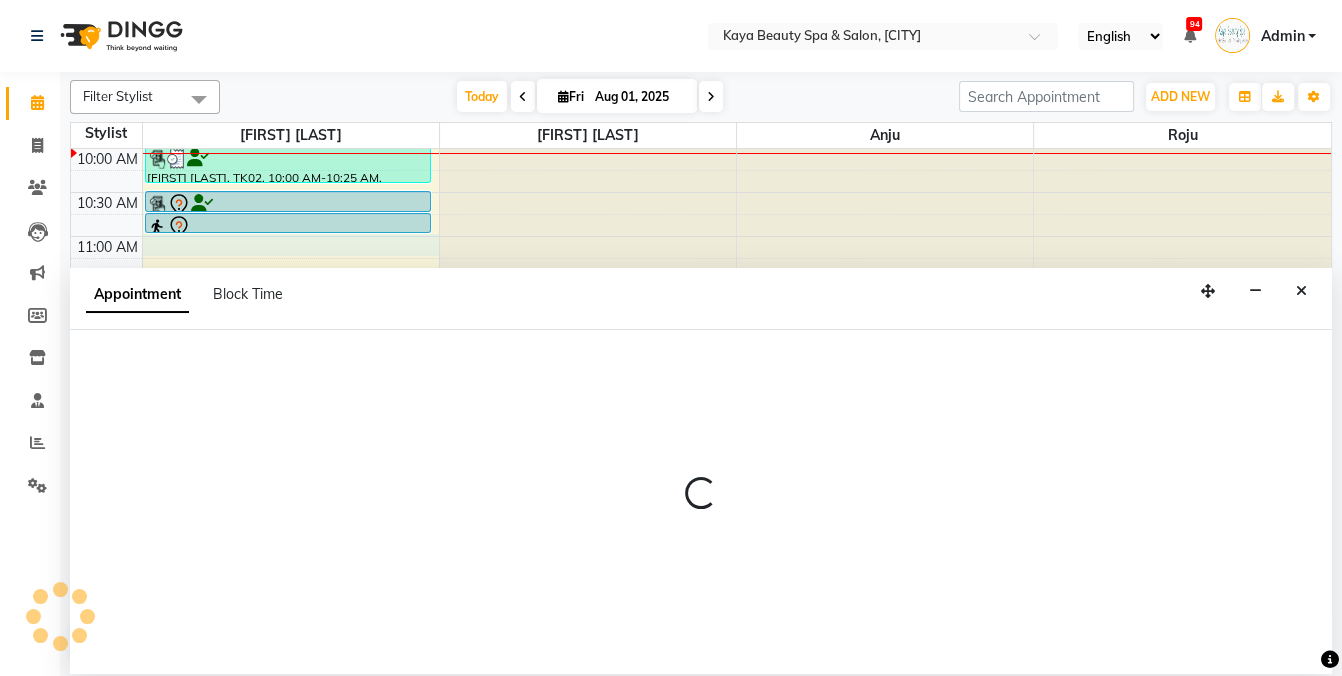 select on "19099" 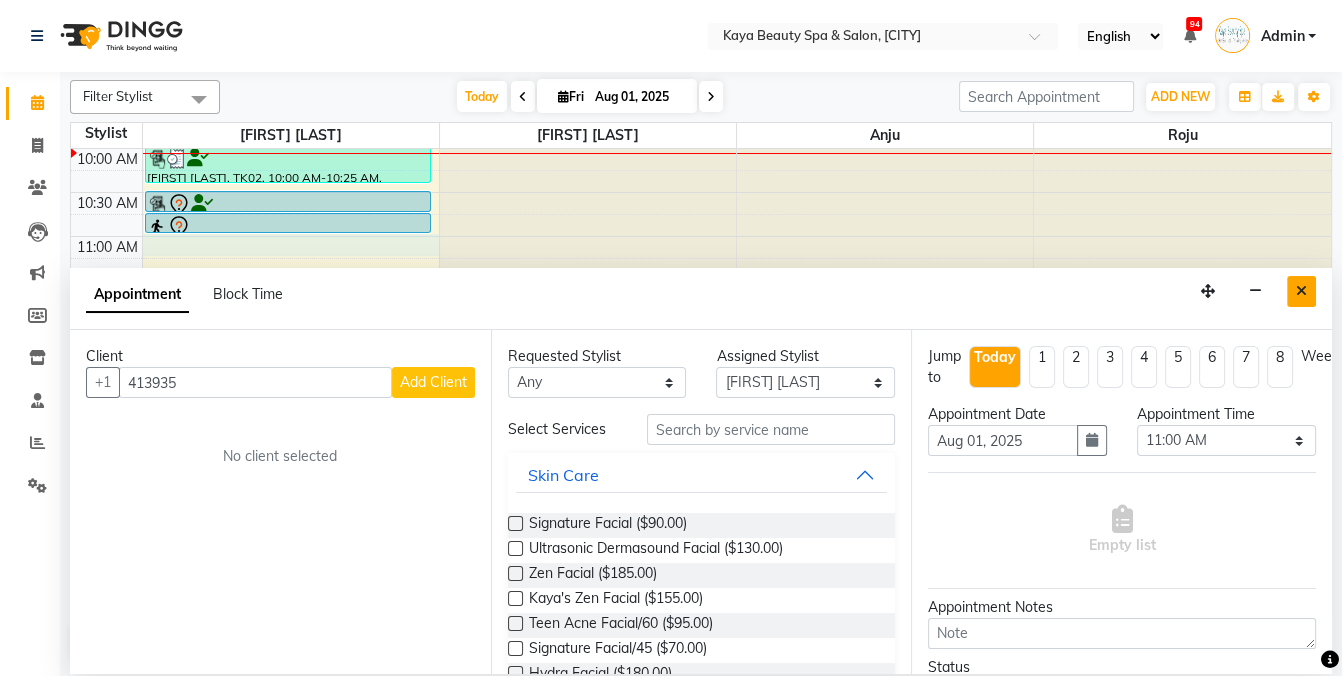 type on "413935" 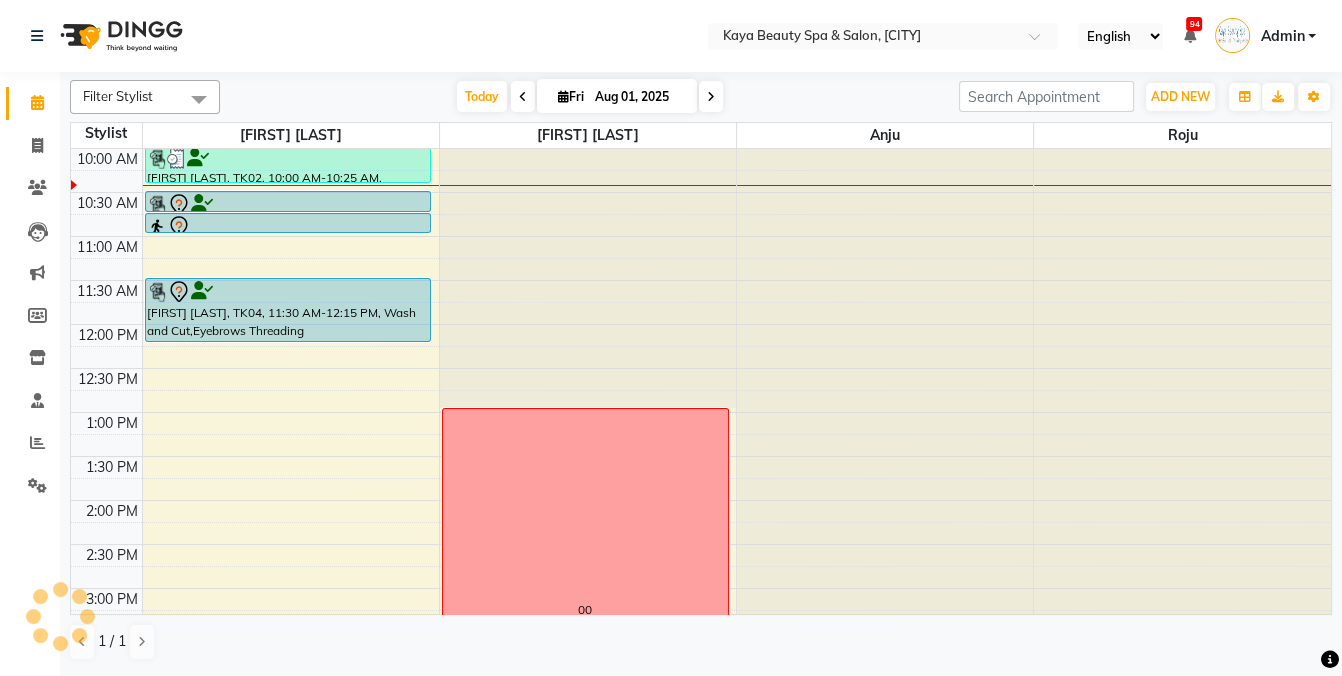 click on "Aug 01, 2025" at bounding box center (639, 97) 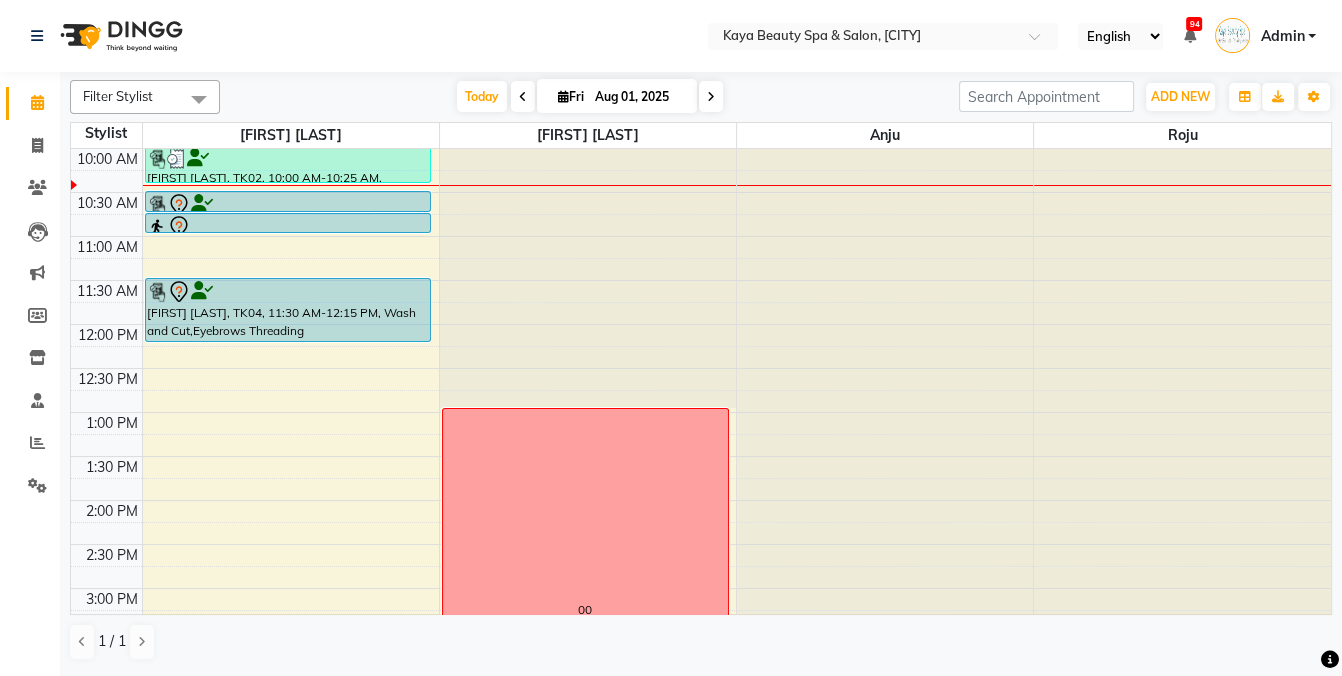 click at bounding box center (563, 96) 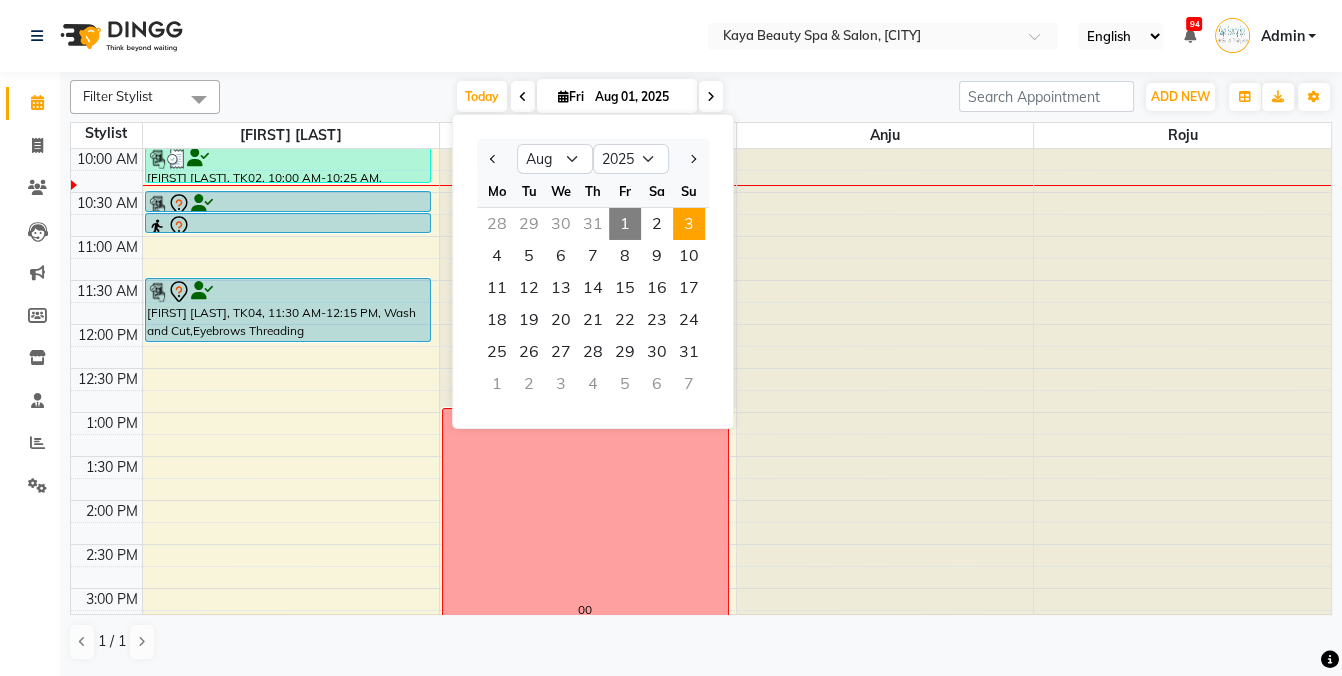click on "3" at bounding box center (689, 224) 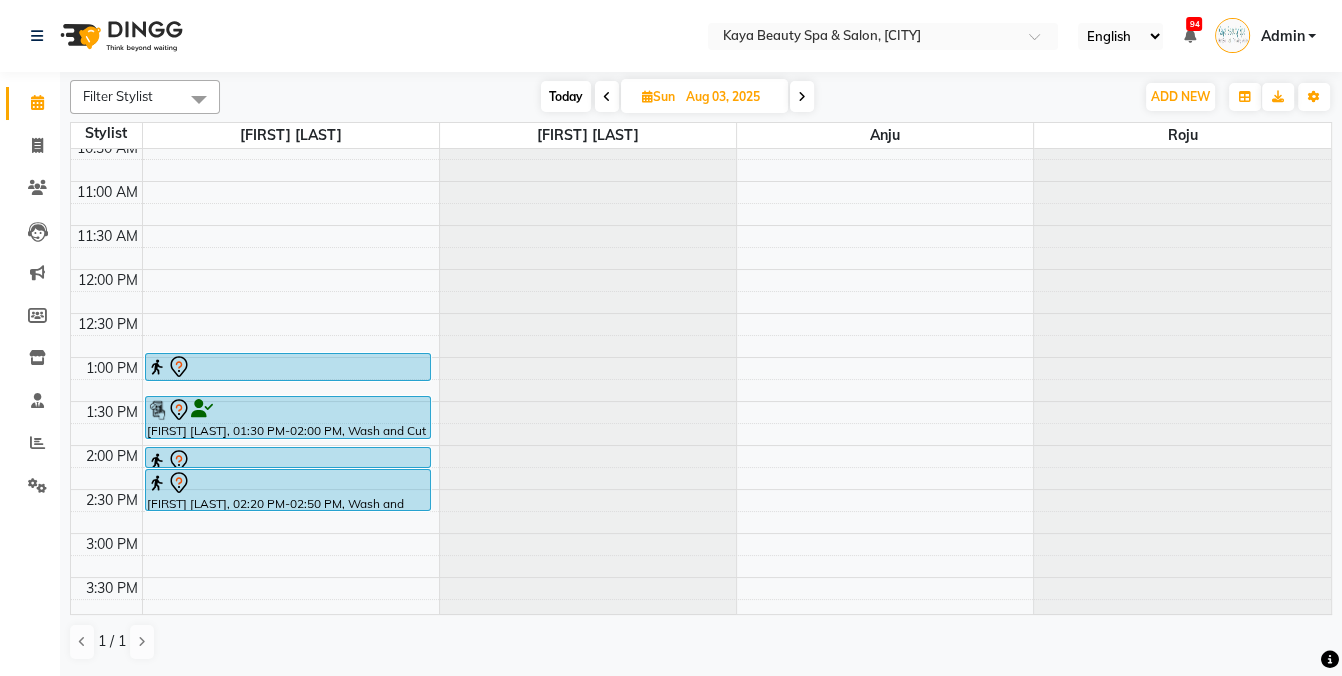 scroll, scrollTop: 142, scrollLeft: 0, axis: vertical 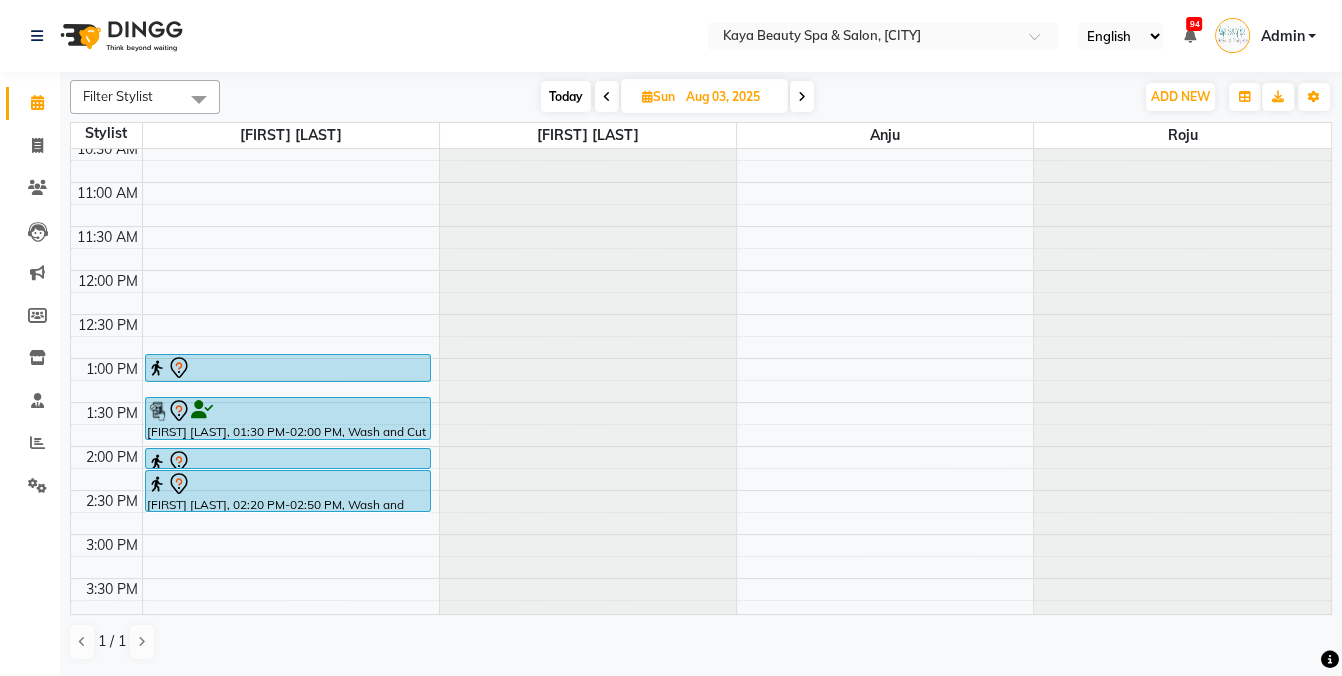 click at bounding box center (288, 368) 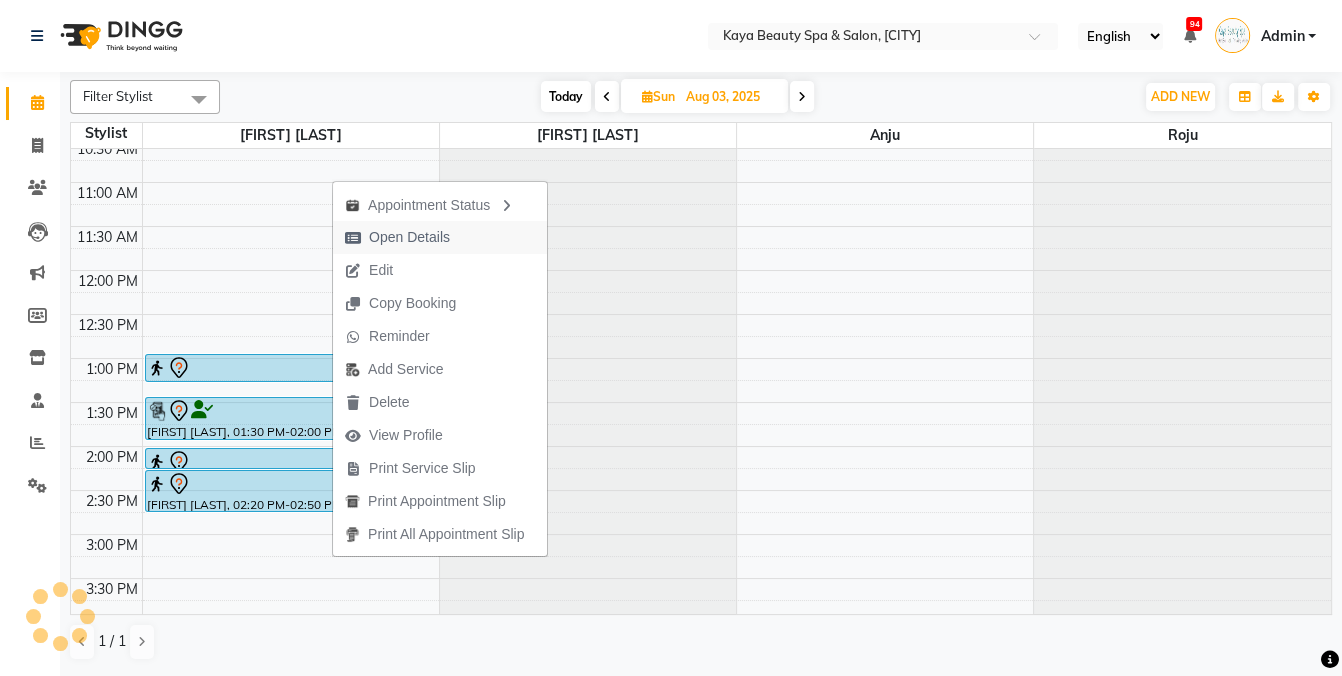 click on "Open Details" at bounding box center [409, 237] 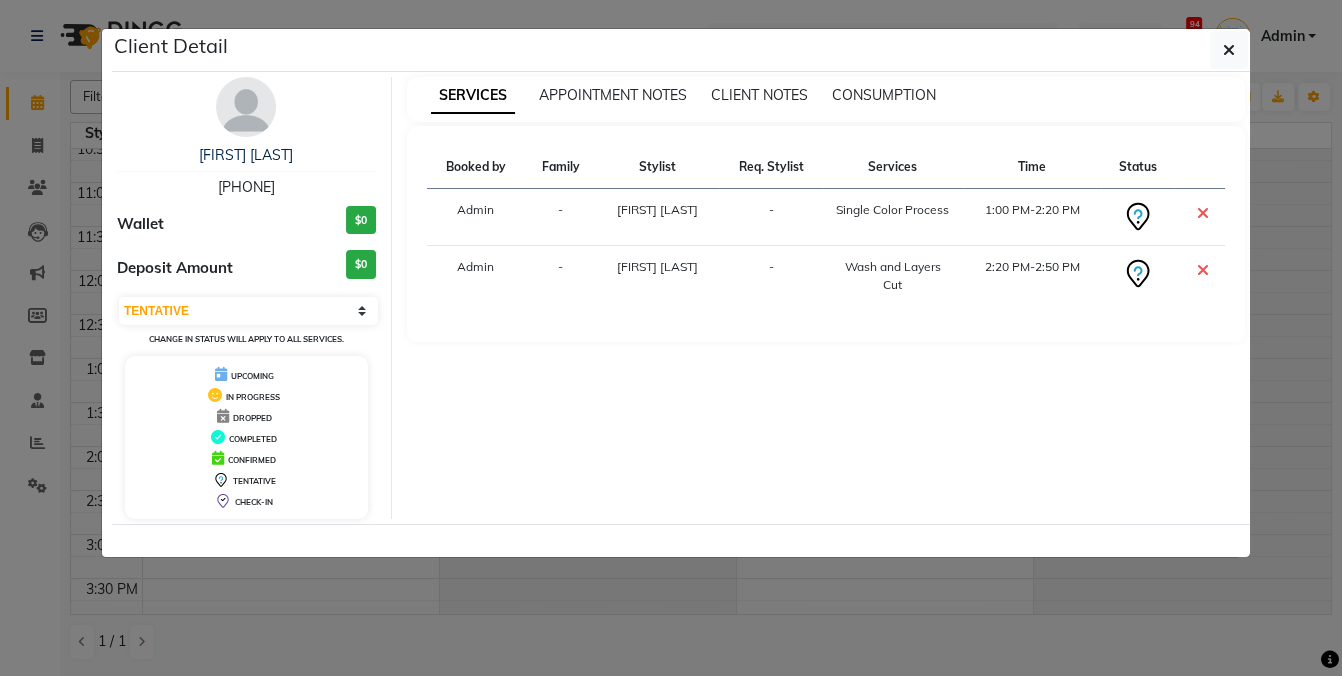 click on "Client Detail  [FIRST] [LAST]   [PHONE] Wallet $0 Deposit Amount  $0  Select CONFIRMED TENTATIVE Change in status will apply to all services. UPCOMING IN PROGRESS DROPPED COMPLETED CONFIRMED TENTATIVE CHECK-IN SERVICES APPOINTMENT NOTES CLIENT NOTES CONSUMPTION Booked by Family Stylist Req. Stylist Services Time Status  Admin  - [FIRST] [LAST] -  Single Color Process   1:00 PM-2:20 PM   Admin  - [FIRST] [LAST] -  Wash and Layers Cut   2:20 PM-2:50 PM" 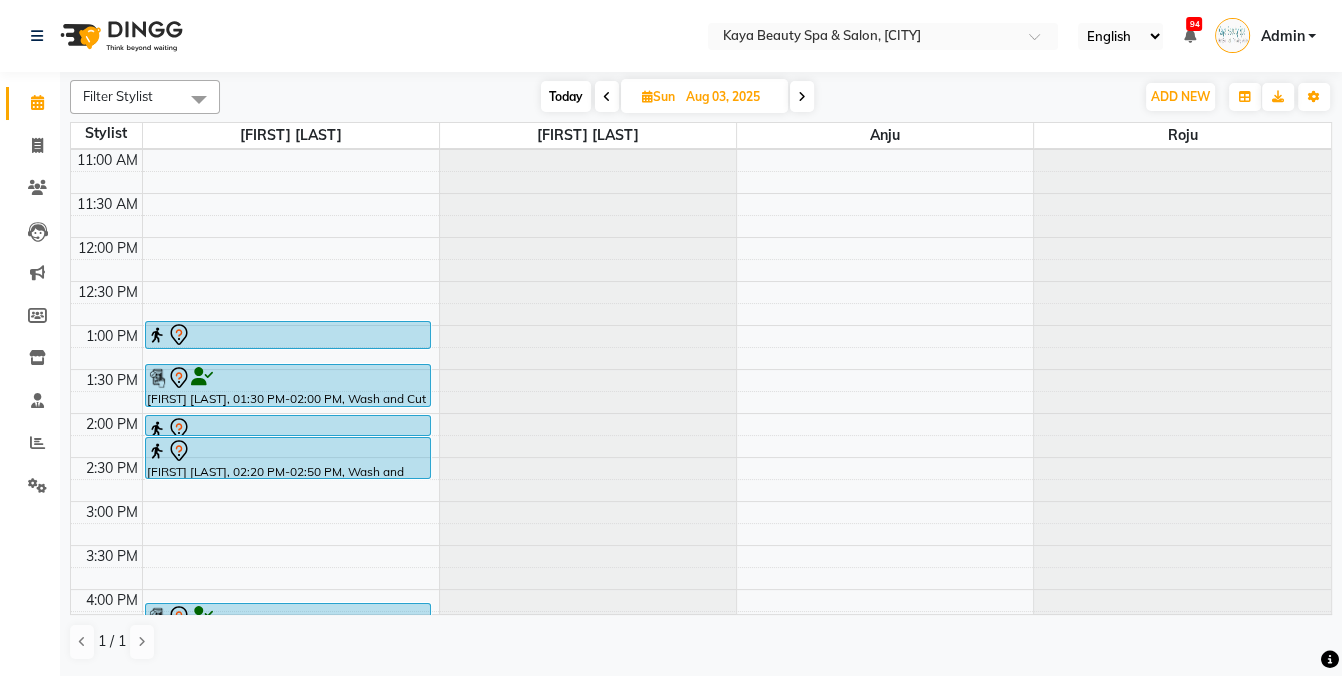 scroll, scrollTop: 203, scrollLeft: 0, axis: vertical 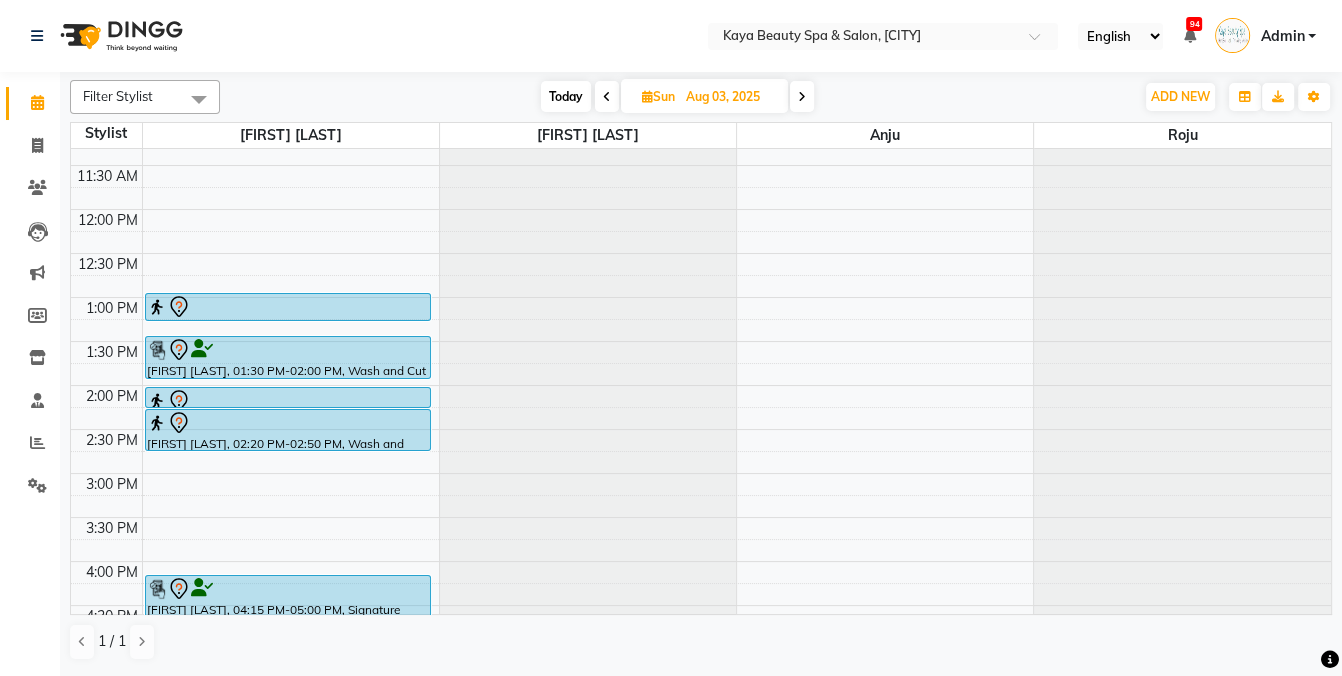 click on "9:00 AM 9:30 AM 10:00 AM 10:30 AM 11:00 AM 11:30 AM 12:00 PM 12:30 PM 1:00 PM 1:30 PM 2:00 PM 2:30 PM 3:00 PM 3:30 PM 4:00 PM 4:30 PM 5:00 PM 5:30 PM             [FIRST] [LAST], 01:00 PM-02:20 PM, Single Color Process             [FIRST] [LAST], 01:30 PM-02:00 PM, Wash and Cut             [FIRST] [LAST], 01:00 PM-02:20 PM, Single Color Process             [FIRST] [LAST], 02:20 PM-02:50 PM, Wash and Layers Cut             [FIRST] [LAST], 04:15 PM-05:00 PM, Signature Facial/45" at bounding box center [701, 341] 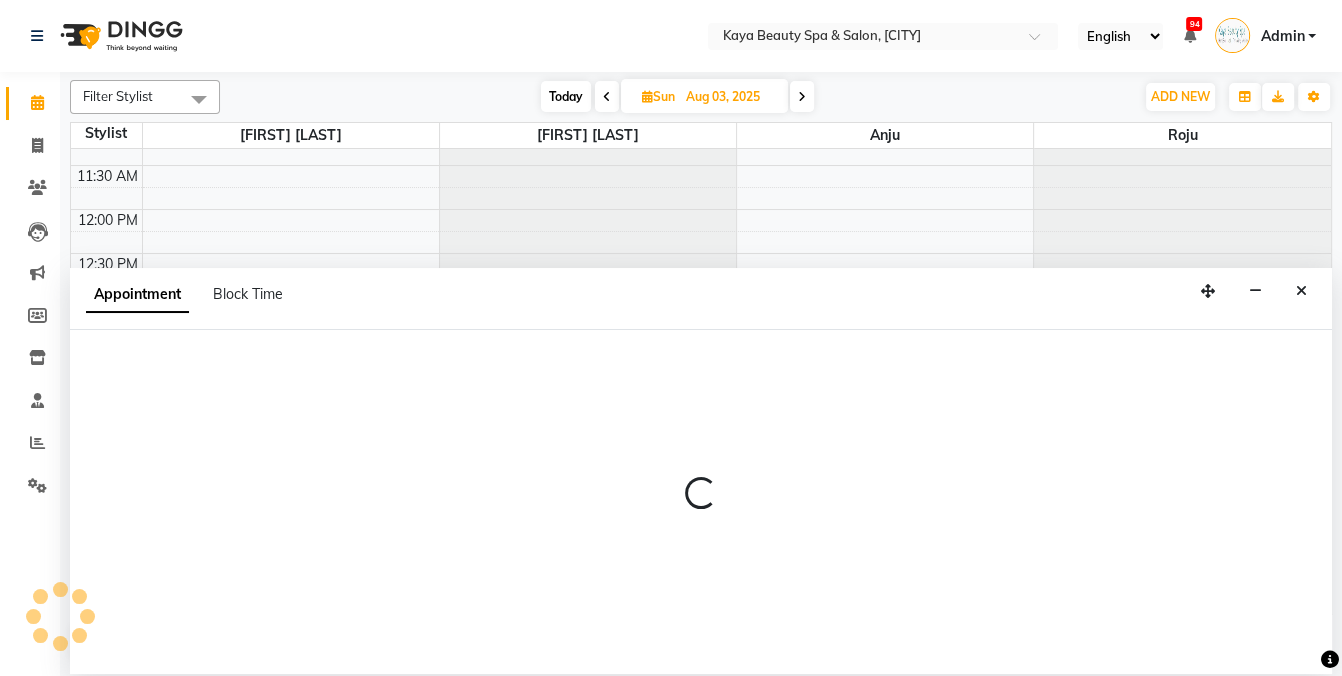 select on "19099" 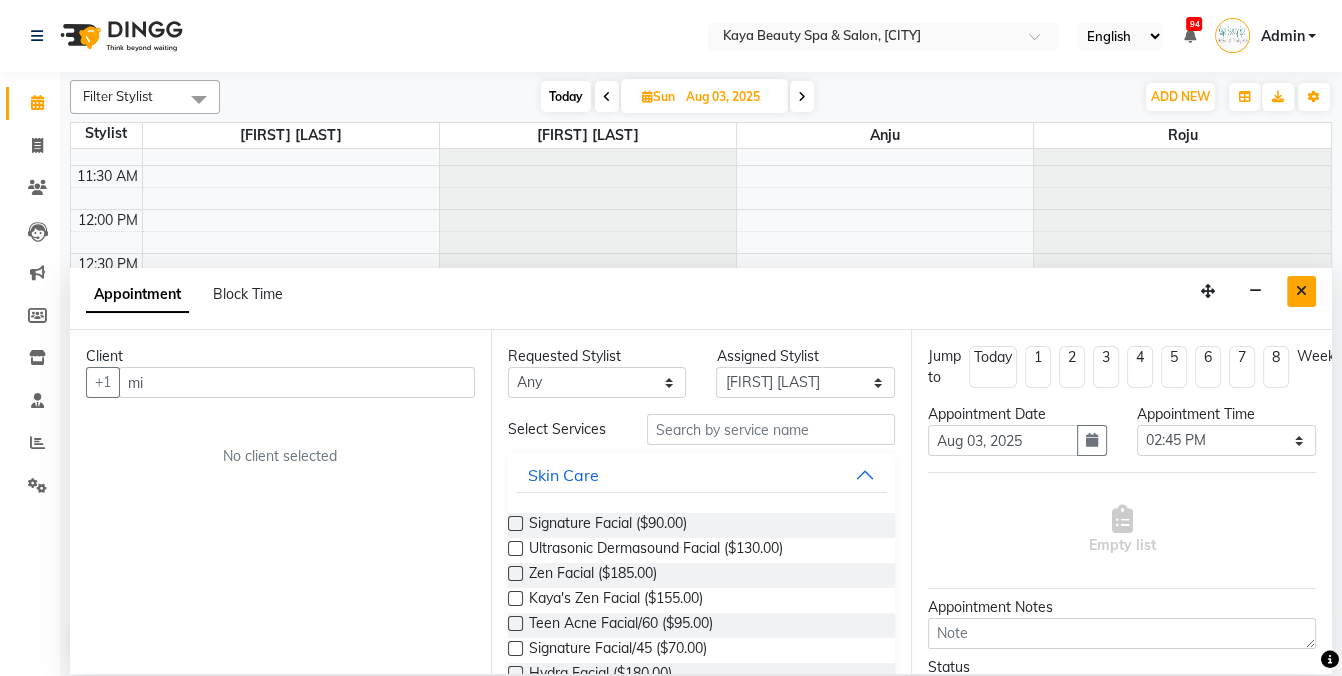 type on "mi" 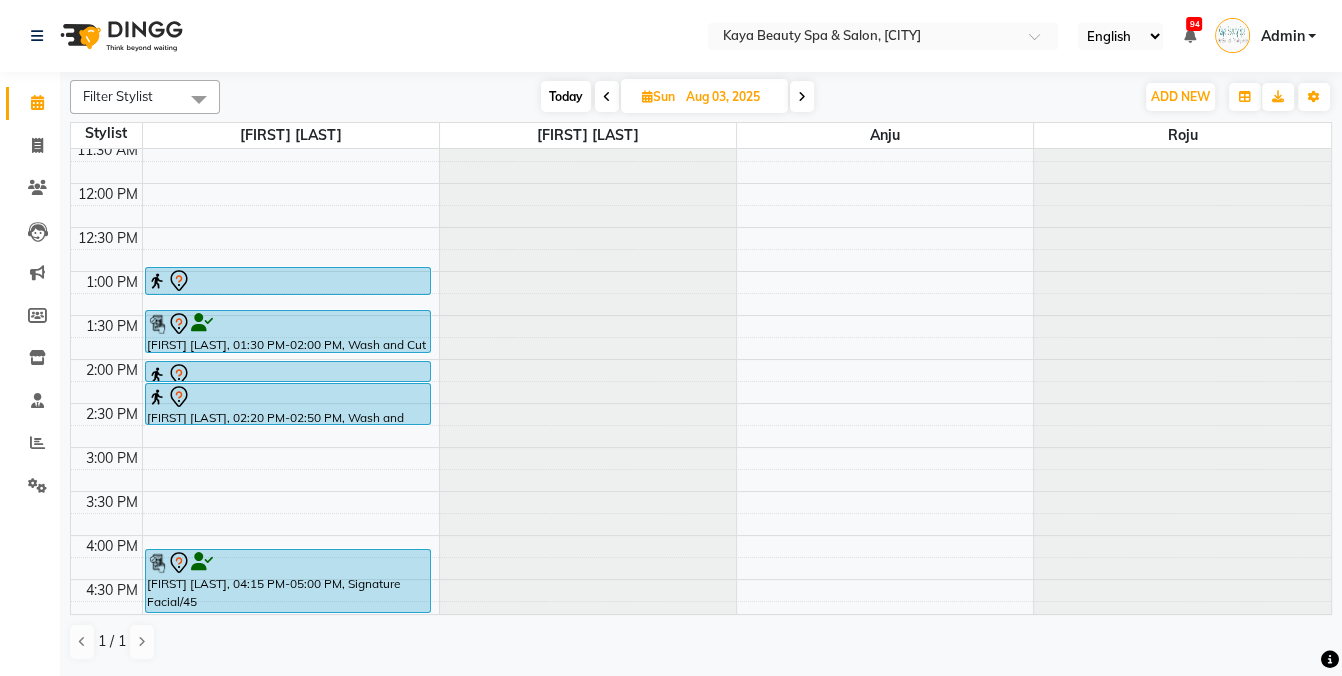 scroll, scrollTop: 314, scrollLeft: 0, axis: vertical 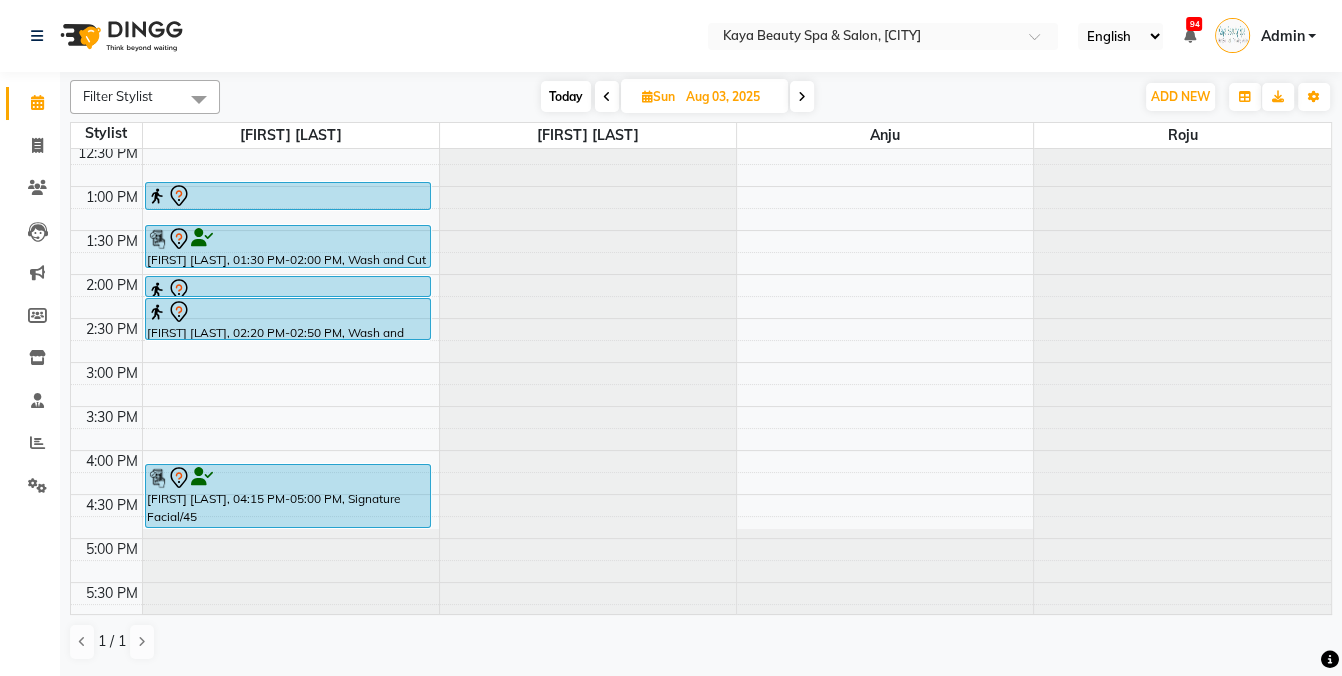 click on "9:00 AM 9:30 AM 10:00 AM 10:30 AM 11:00 AM 11:30 AM 12:00 PM 12:30 PM 1:00 PM 1:30 PM 2:00 PM 2:30 PM 3:00 PM 3:30 PM 4:00 PM 4:30 PM 5:00 PM 5:30 PM             [FIRST] [LAST], 01:00 PM-02:20 PM, Single Color Process             [FIRST] [LAST], 01:30 PM-02:00 PM, Wash and Cut             [FIRST] [LAST], 01:00 PM-02:20 PM, Single Color Process             [FIRST] [LAST], 02:20 PM-02:50 PM, Wash and Layers Cut             [FIRST] [LAST], 04:15 PM-05:00 PM, Signature Facial/45" at bounding box center [701, 230] 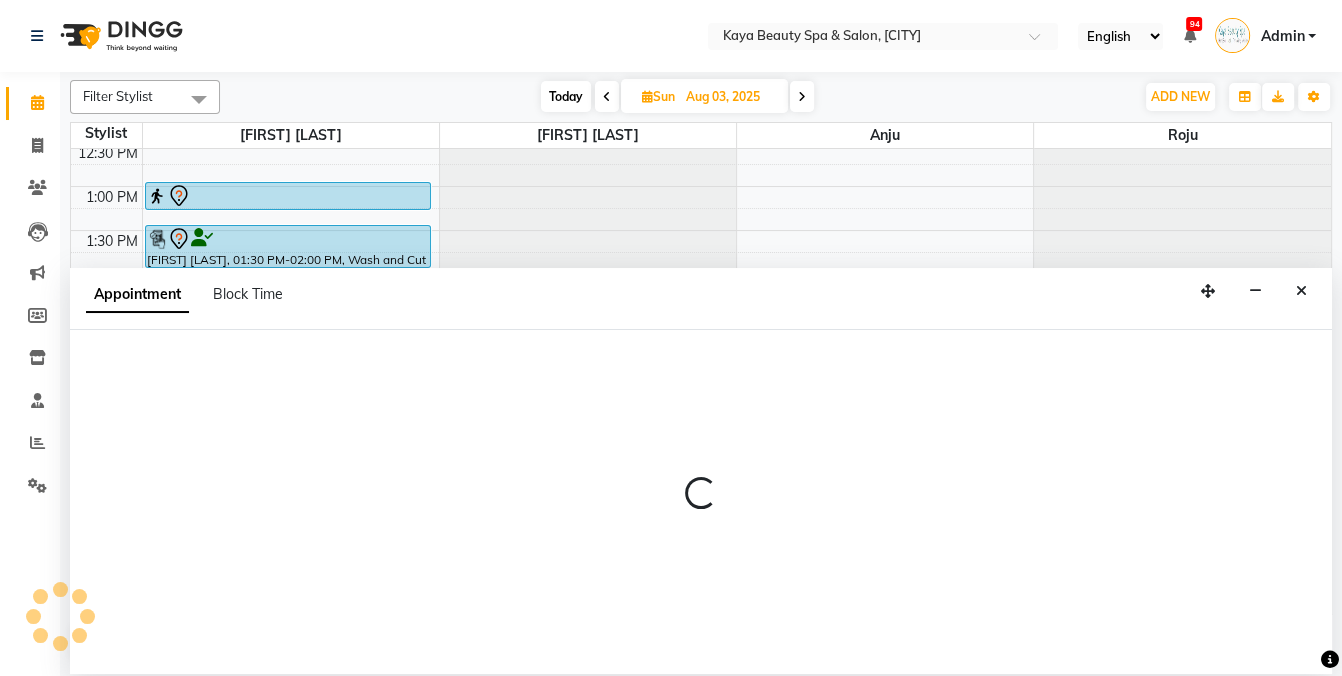 select on "19099" 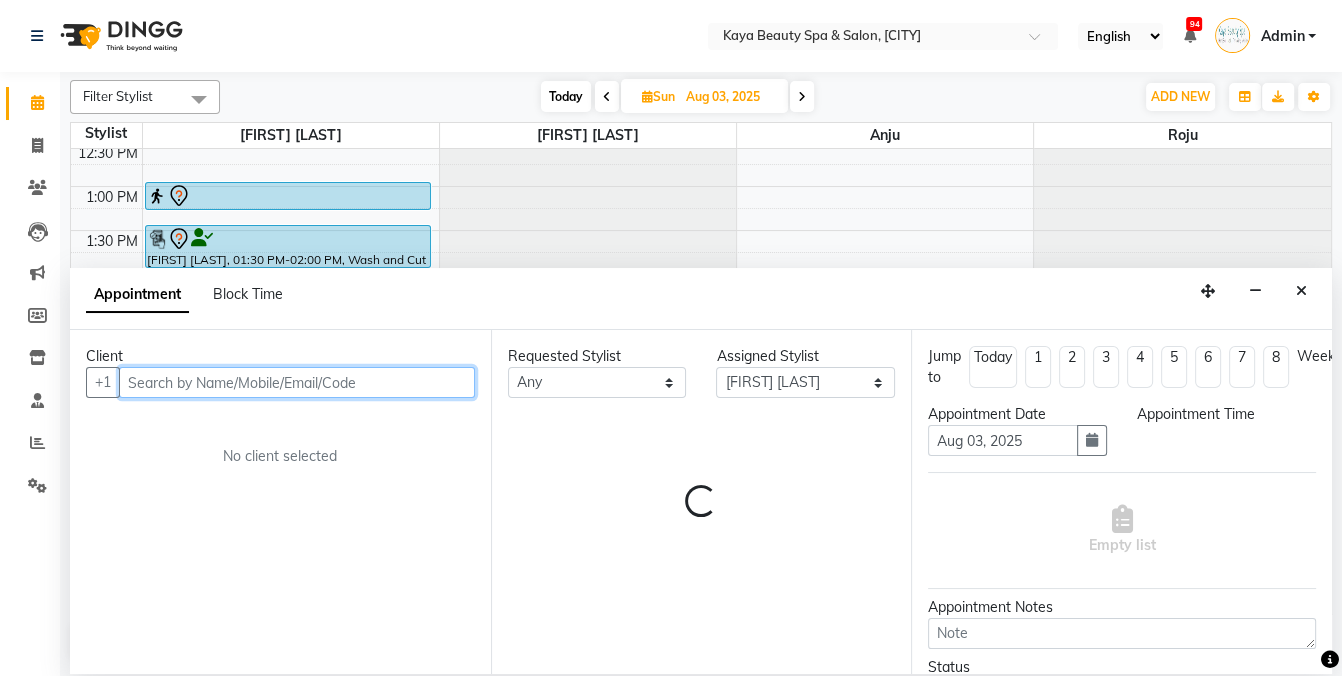 select on "885" 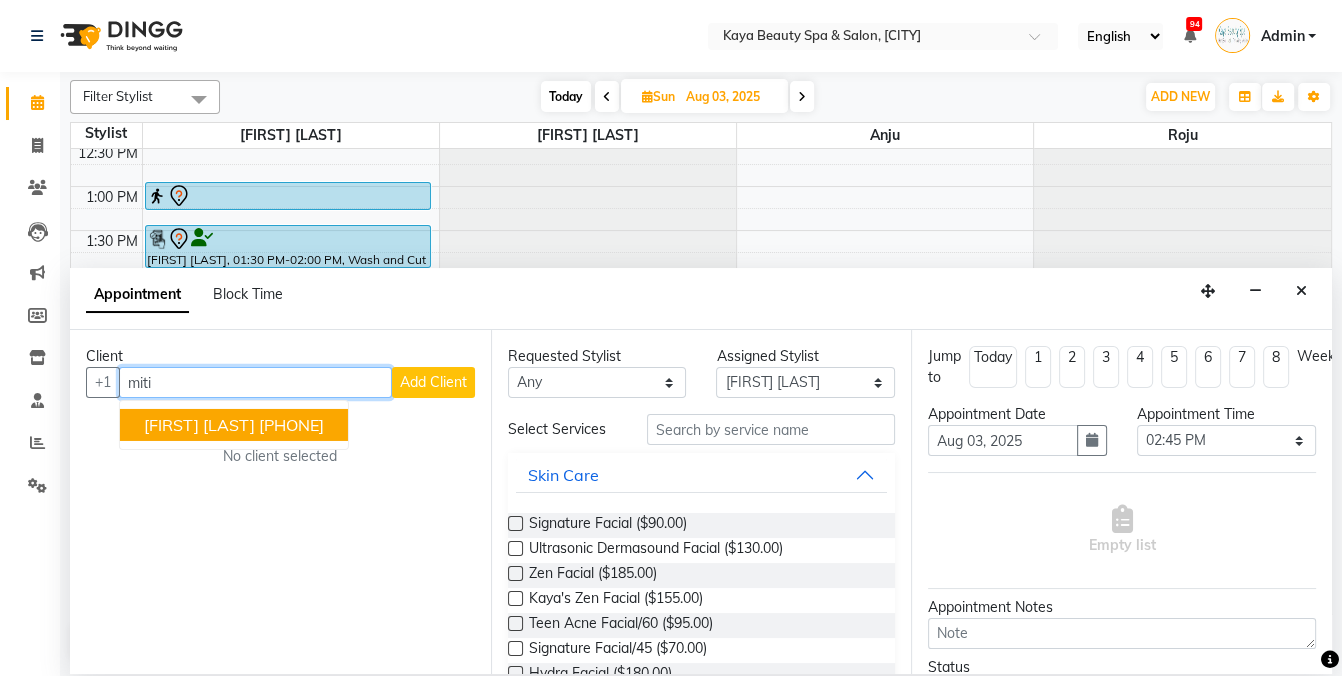 click on "[PHONE]" at bounding box center (291, 425) 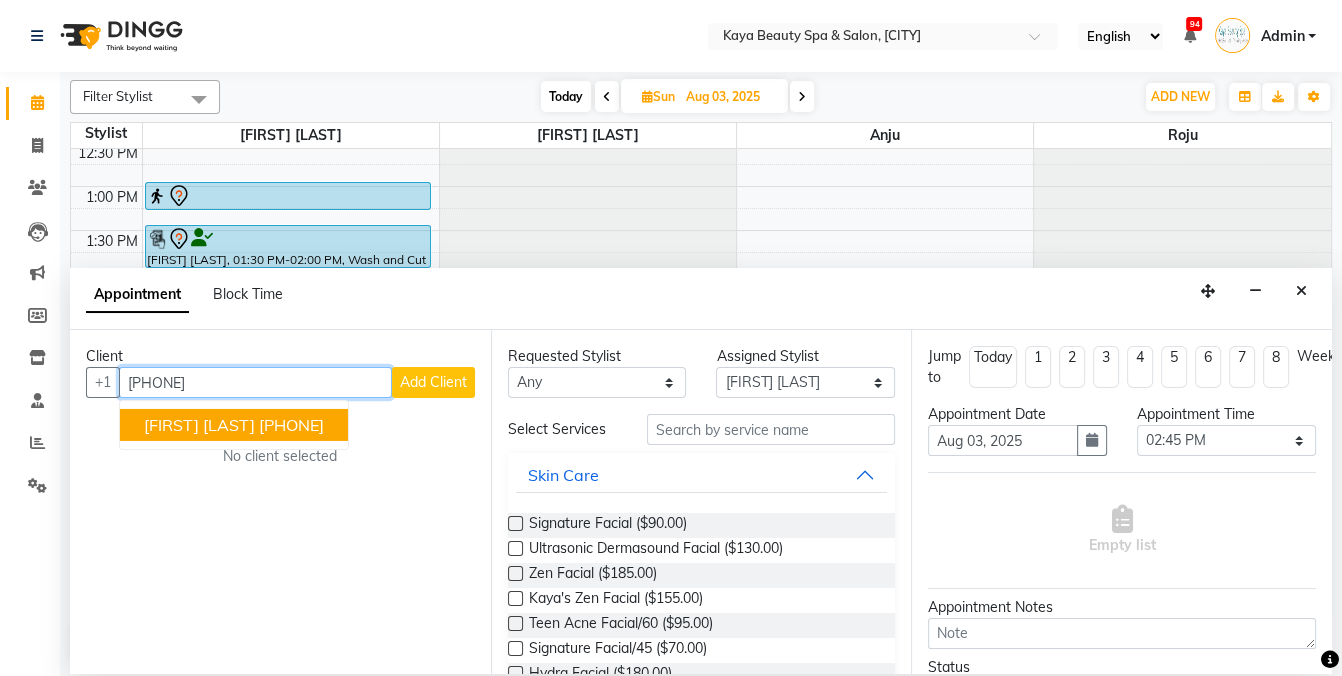 type on "[PHONE]" 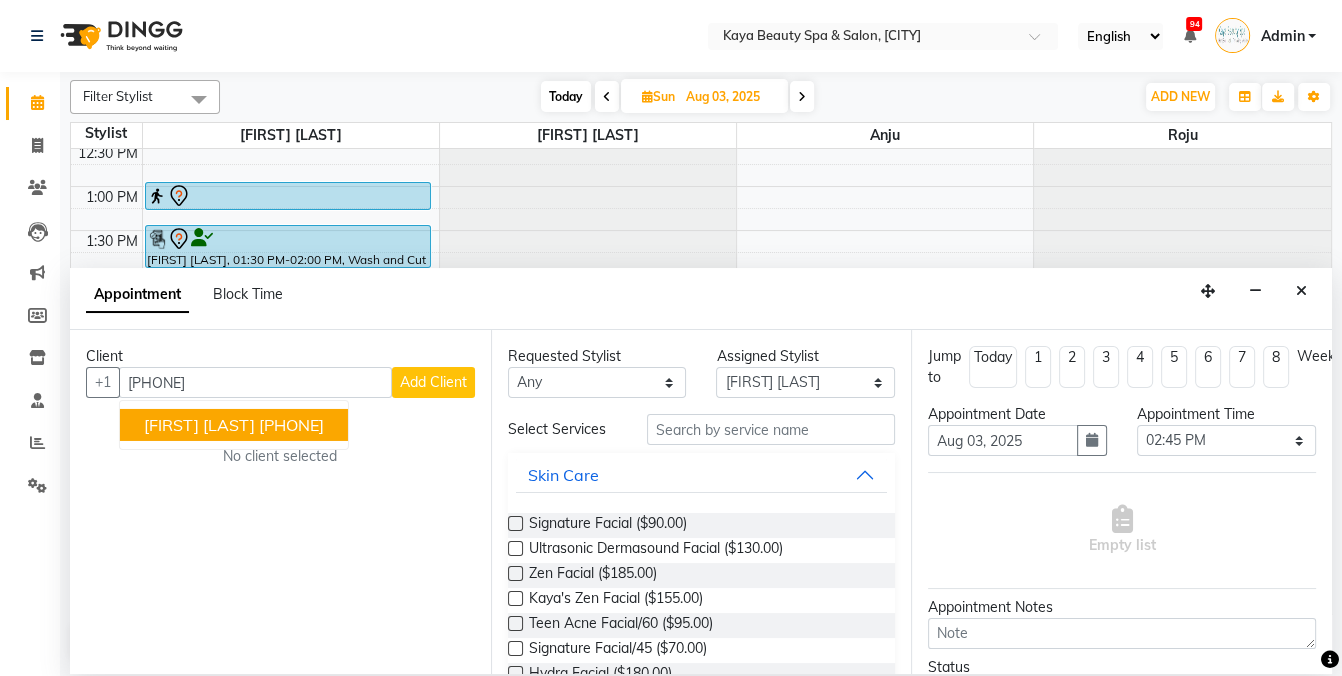 click on "Client +1 [PHONE] [FIRST] [LAST]  [PHONE] Add Client  No client selected" at bounding box center (280, 502) 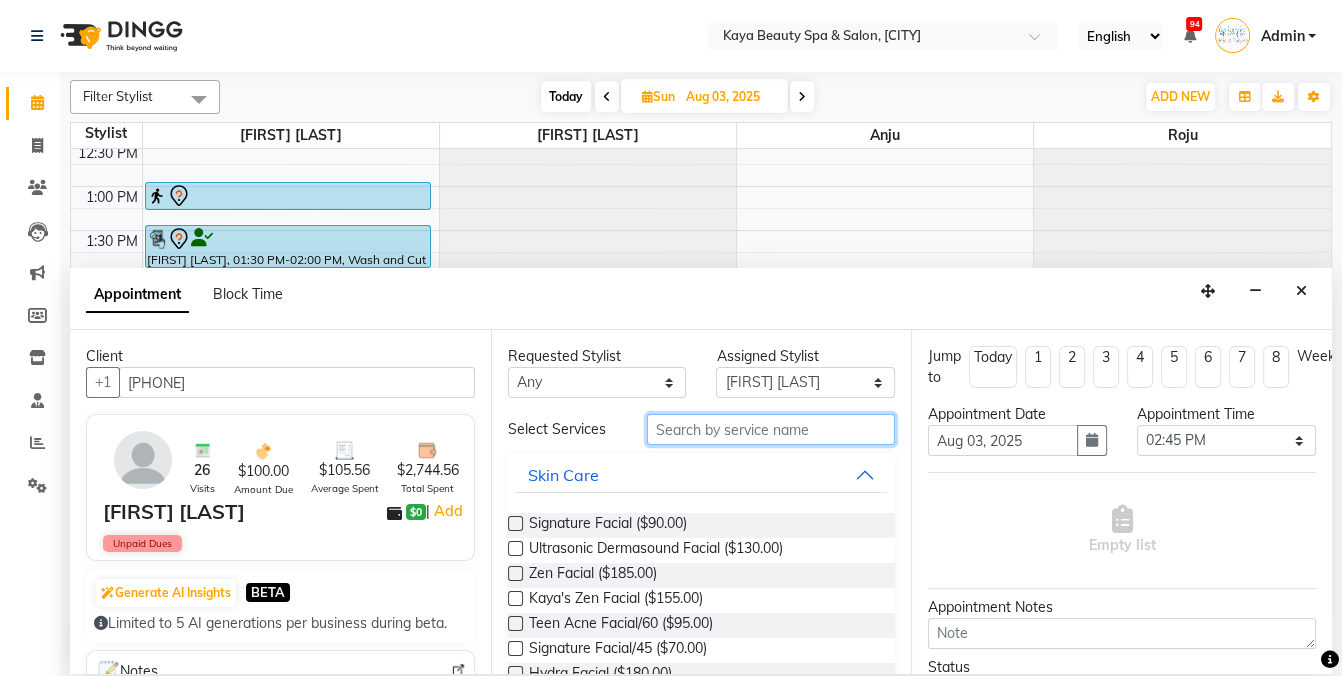 click at bounding box center (771, 429) 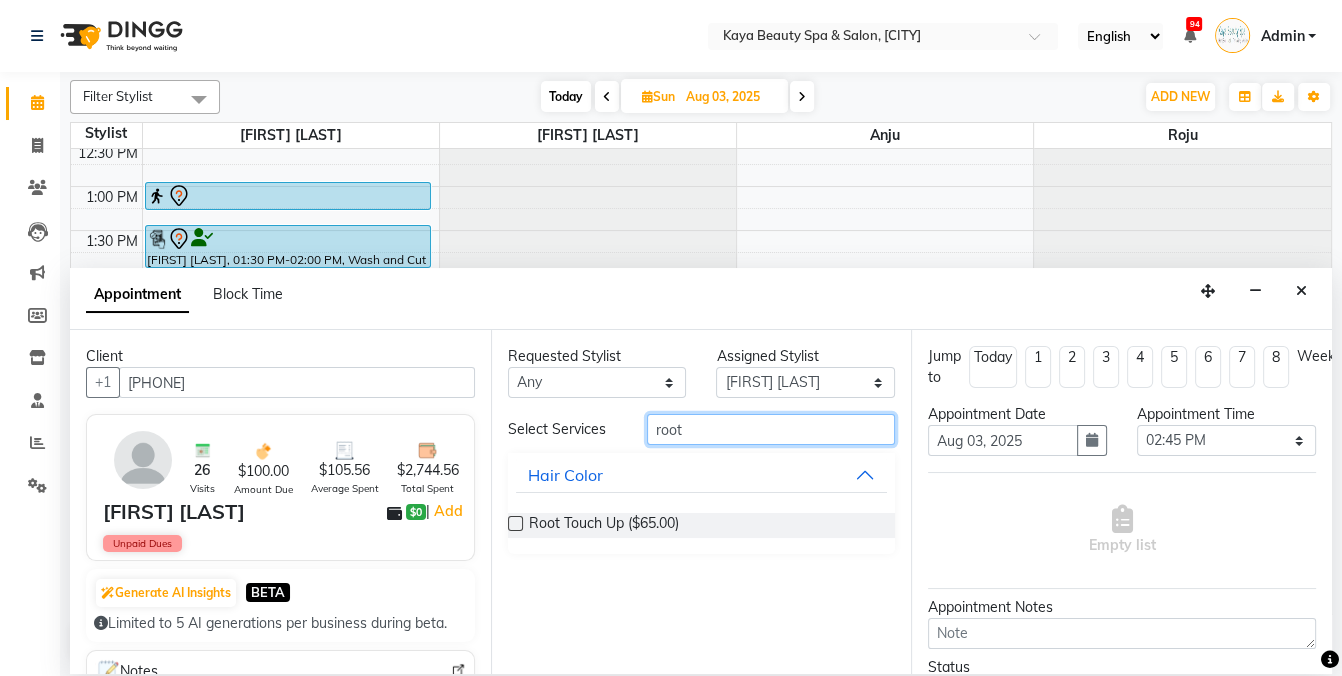 type on "root" 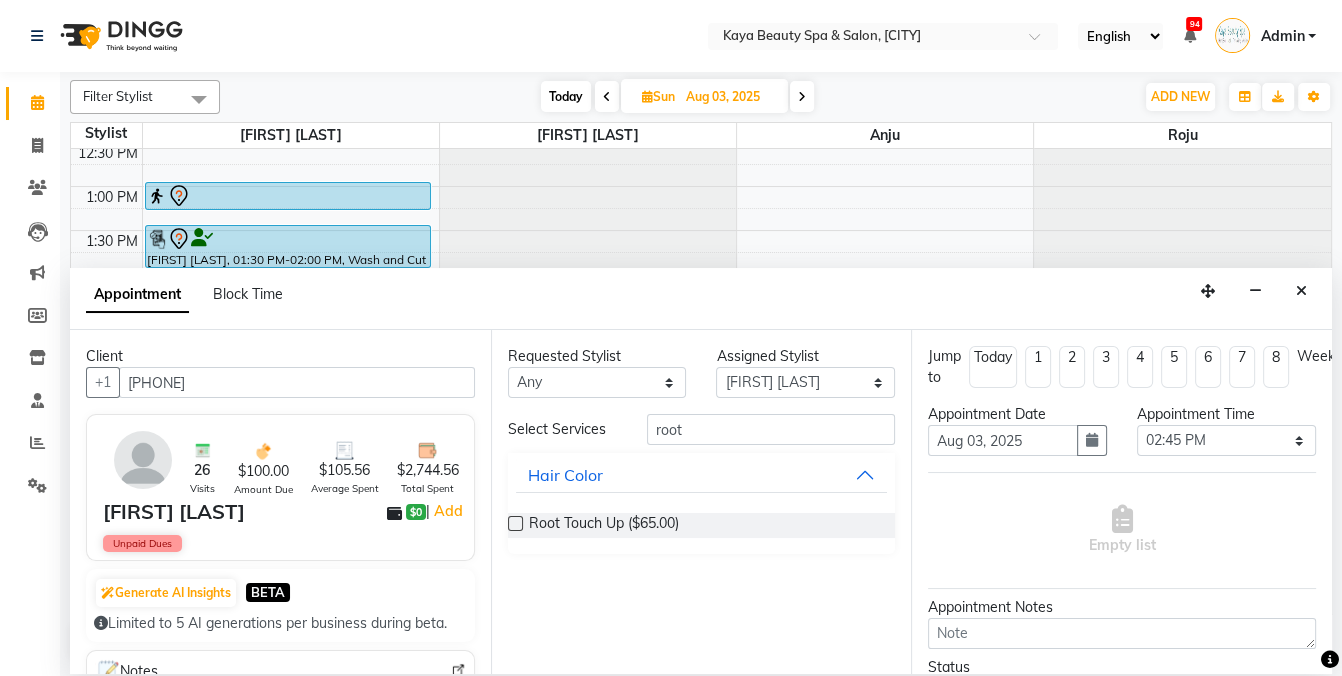 click on "Root Touch Up ($65.00)" at bounding box center [702, 525] 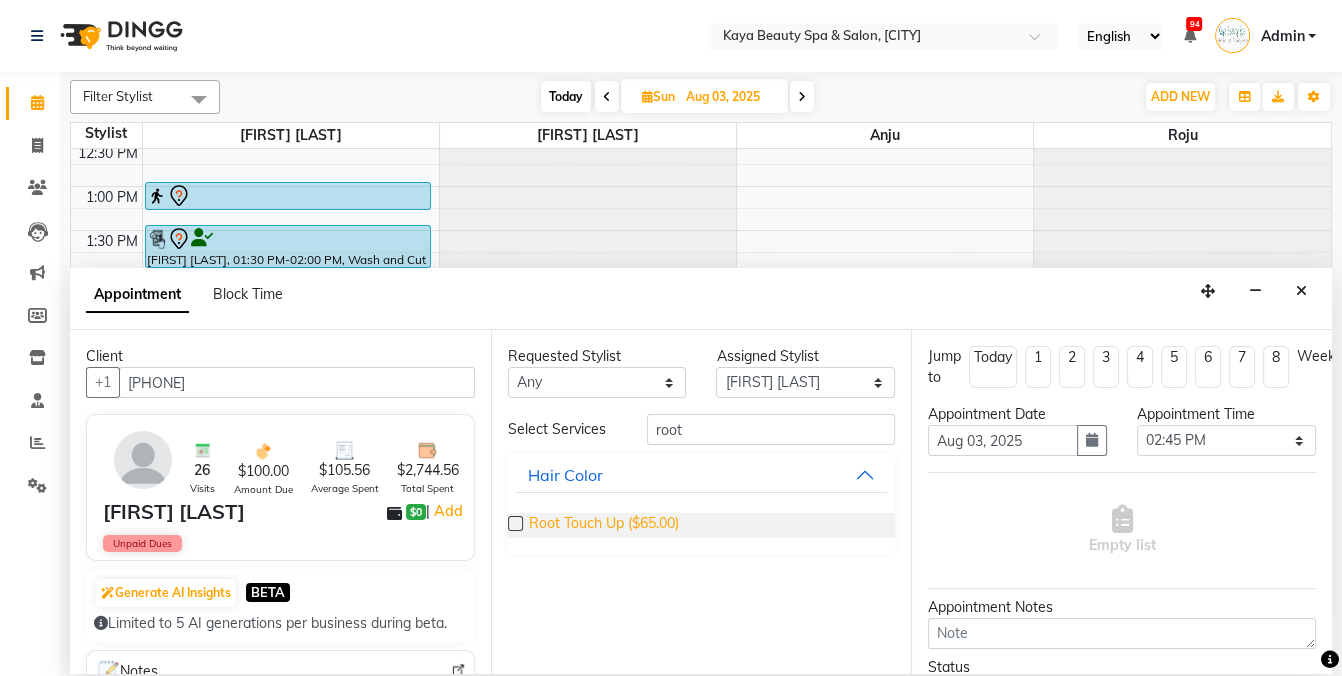 click on "Root Touch Up ($65.00)" at bounding box center (604, 525) 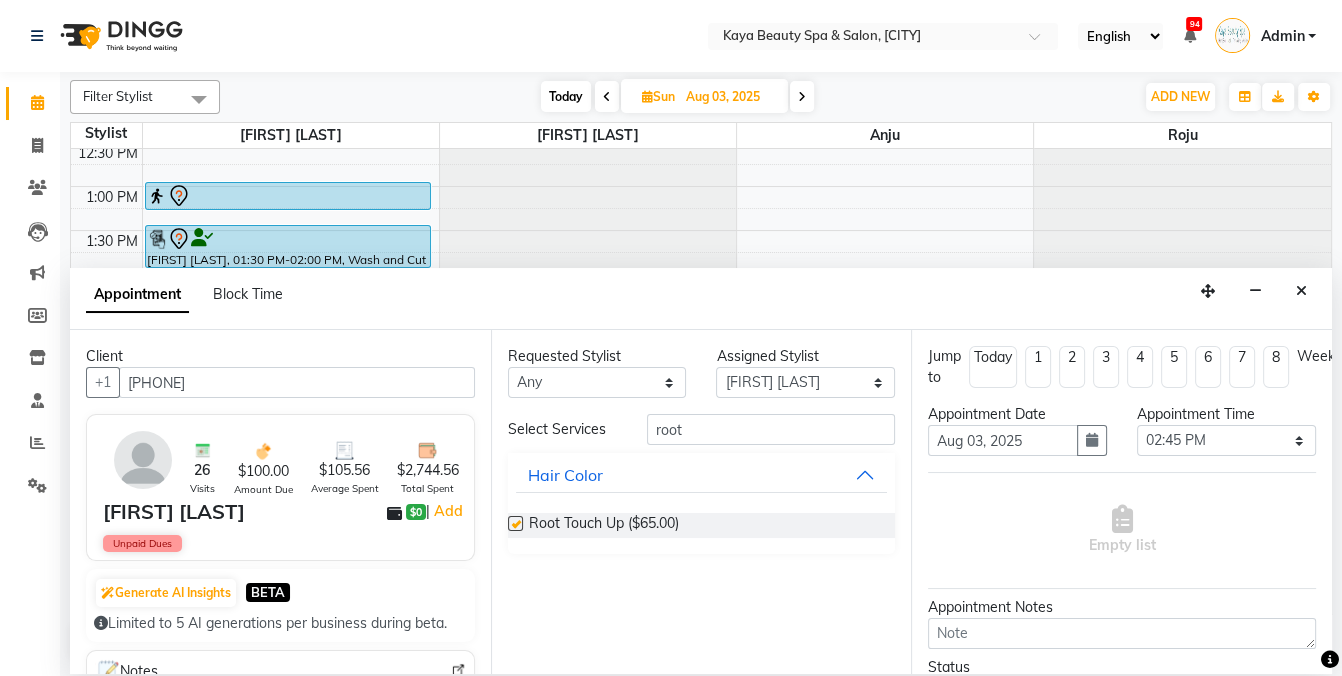 checkbox on "false" 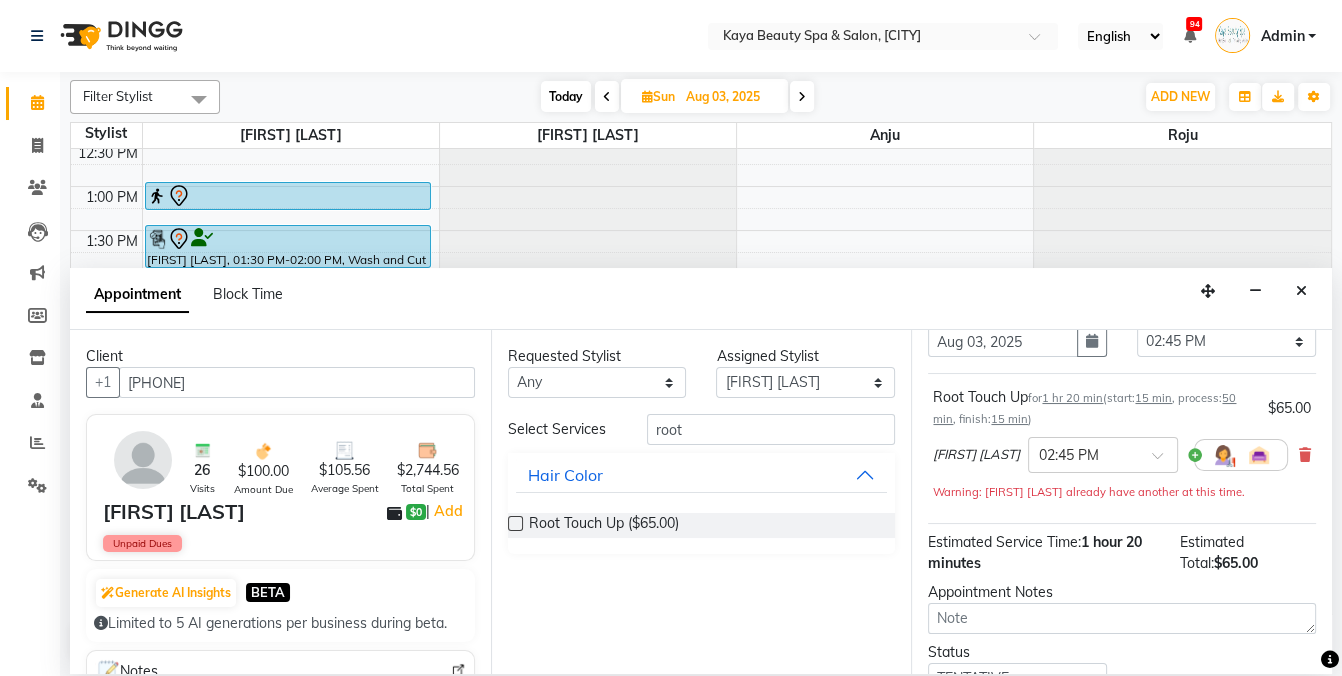 scroll, scrollTop: 244, scrollLeft: 0, axis: vertical 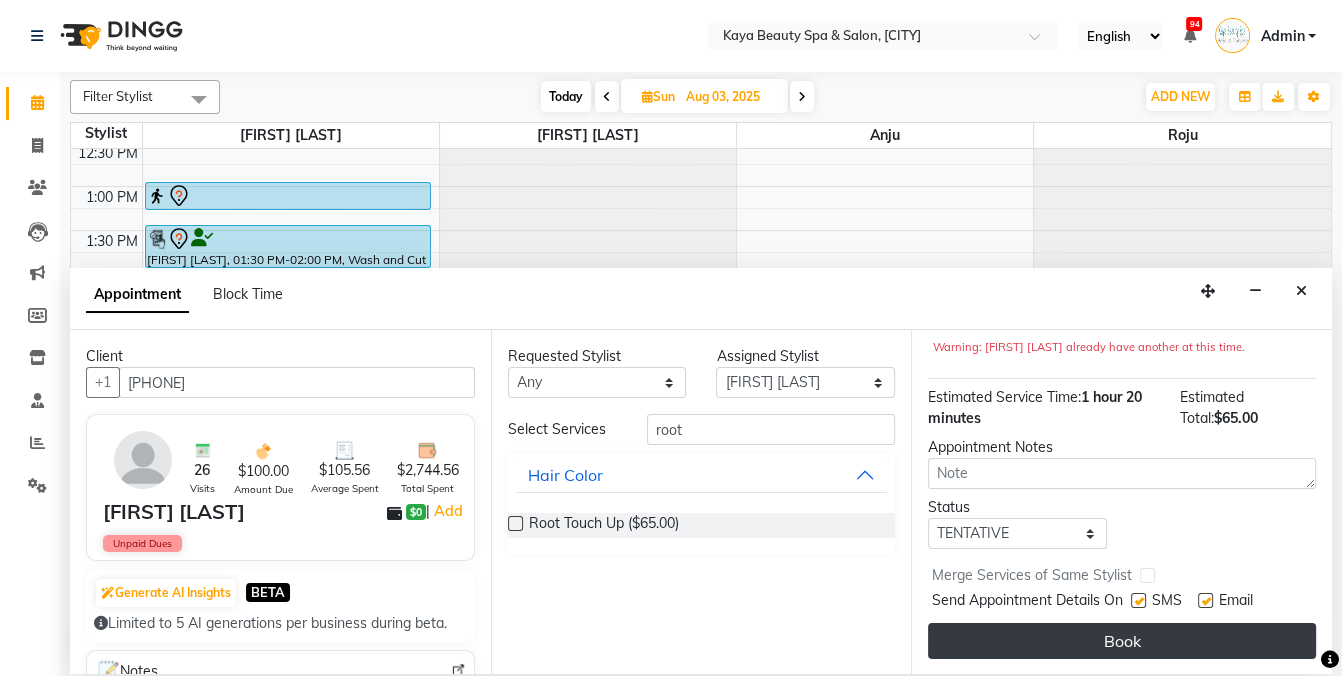 click on "Book" at bounding box center [1122, 641] 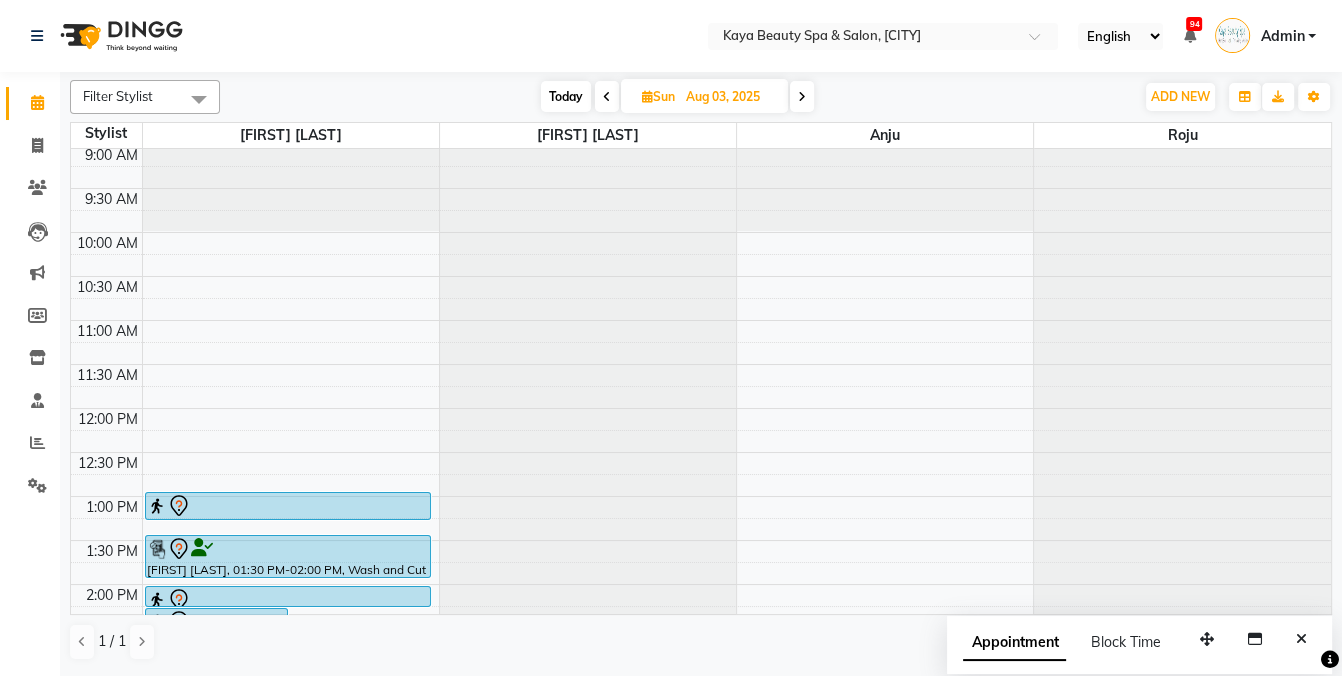 scroll, scrollTop: 0, scrollLeft: 0, axis: both 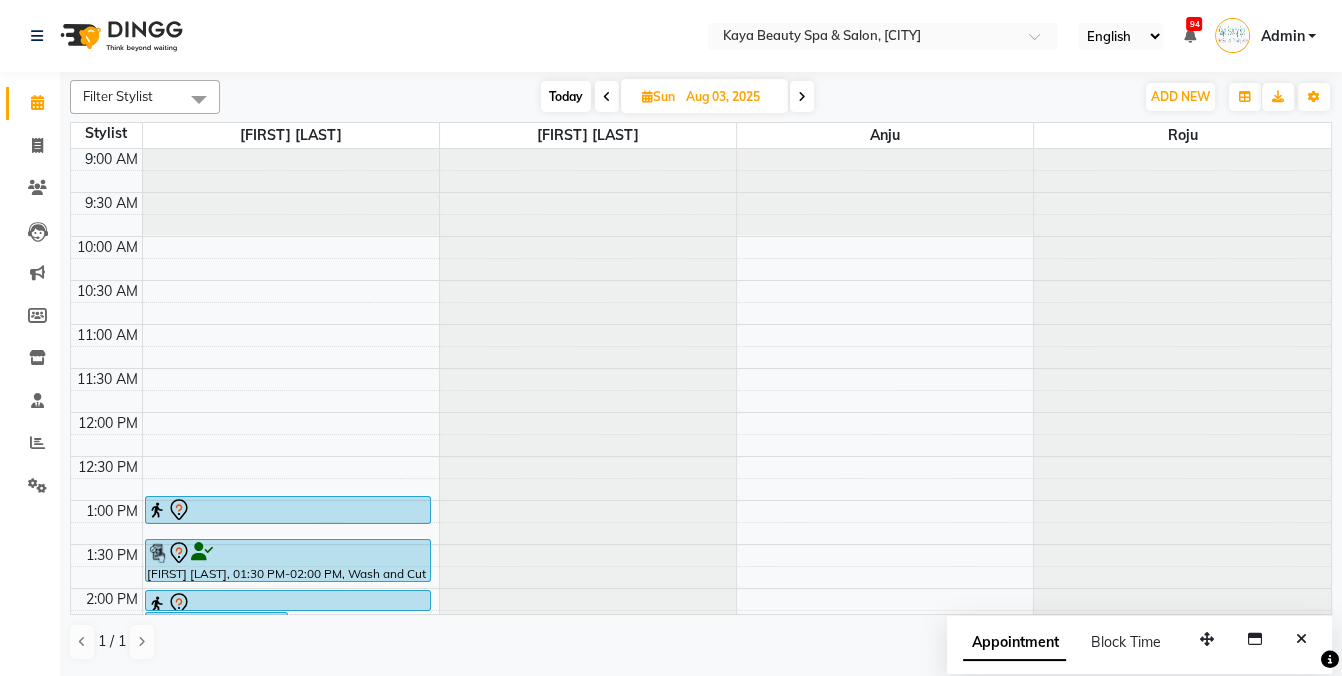 click on "Today" at bounding box center (566, 96) 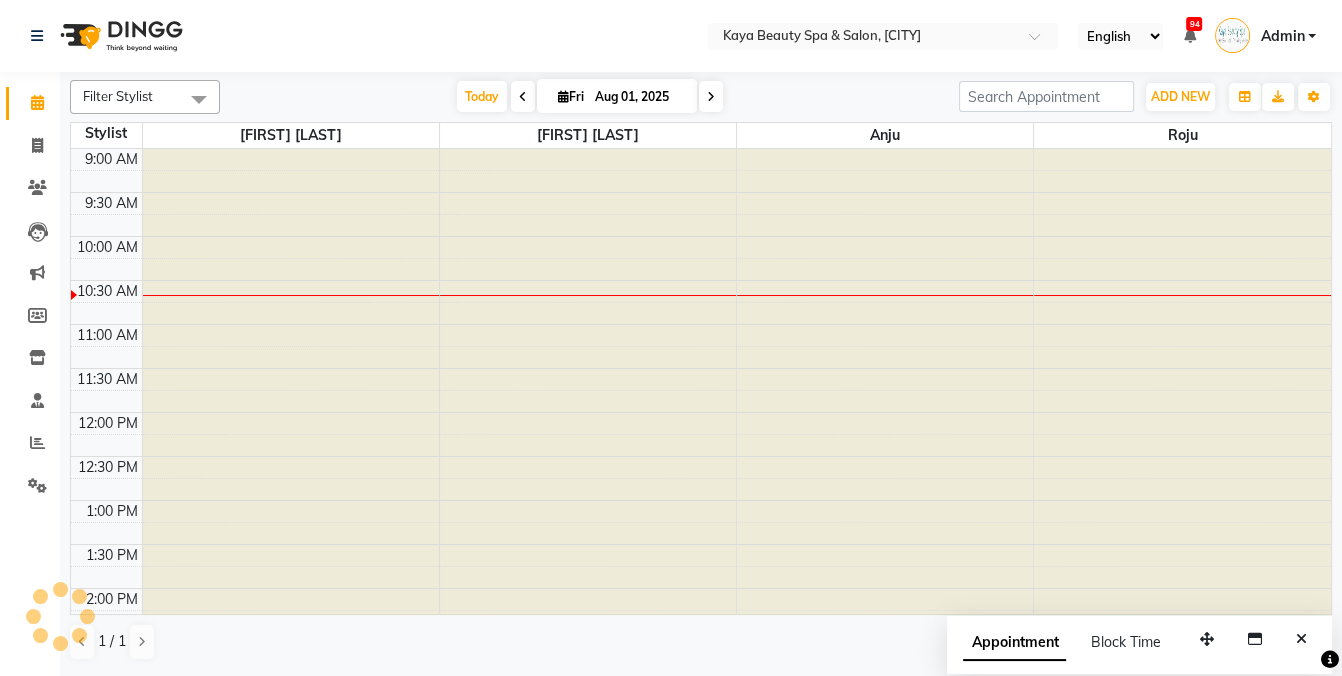 scroll, scrollTop: 88, scrollLeft: 0, axis: vertical 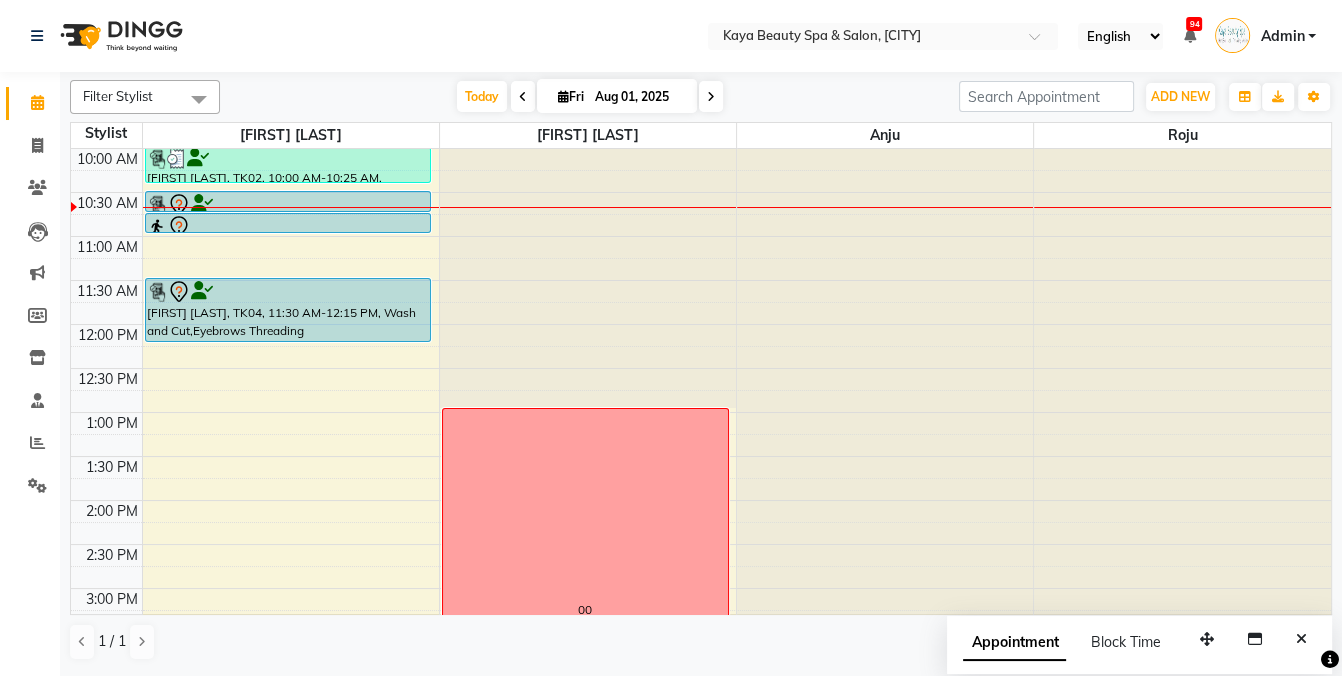 click at bounding box center [288, 205] 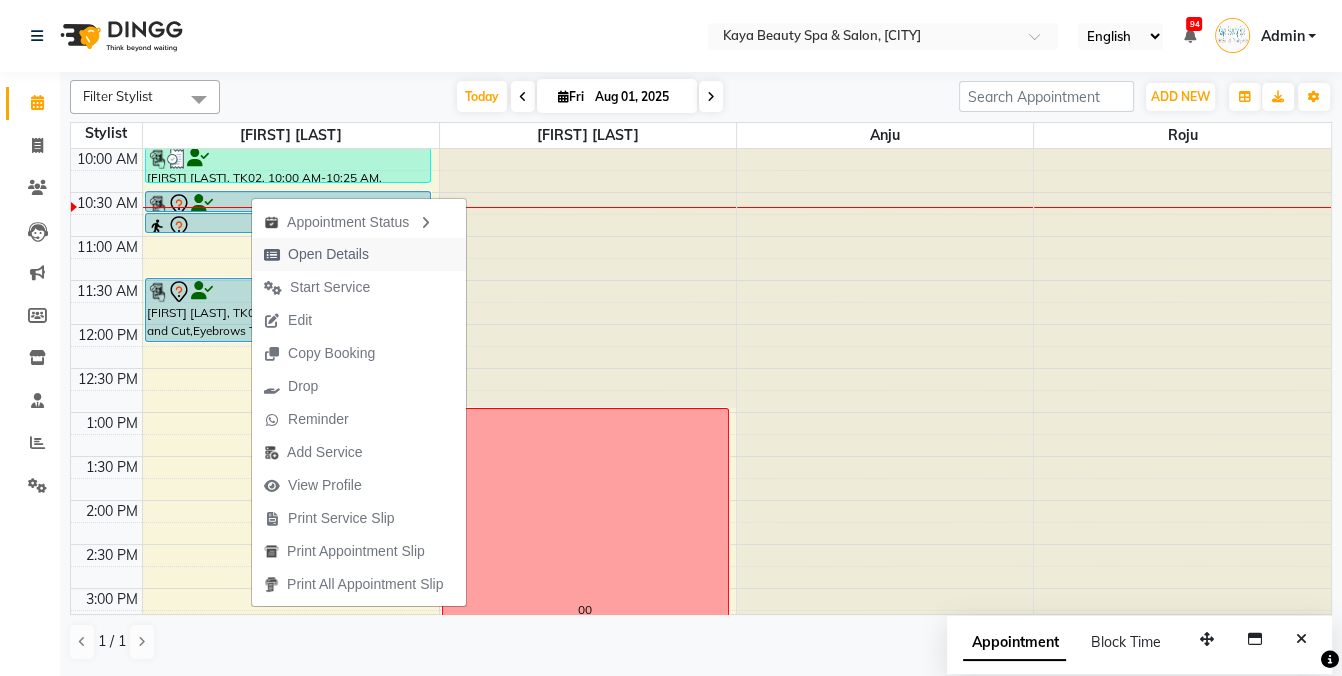 click on "Open Details" at bounding box center (328, 254) 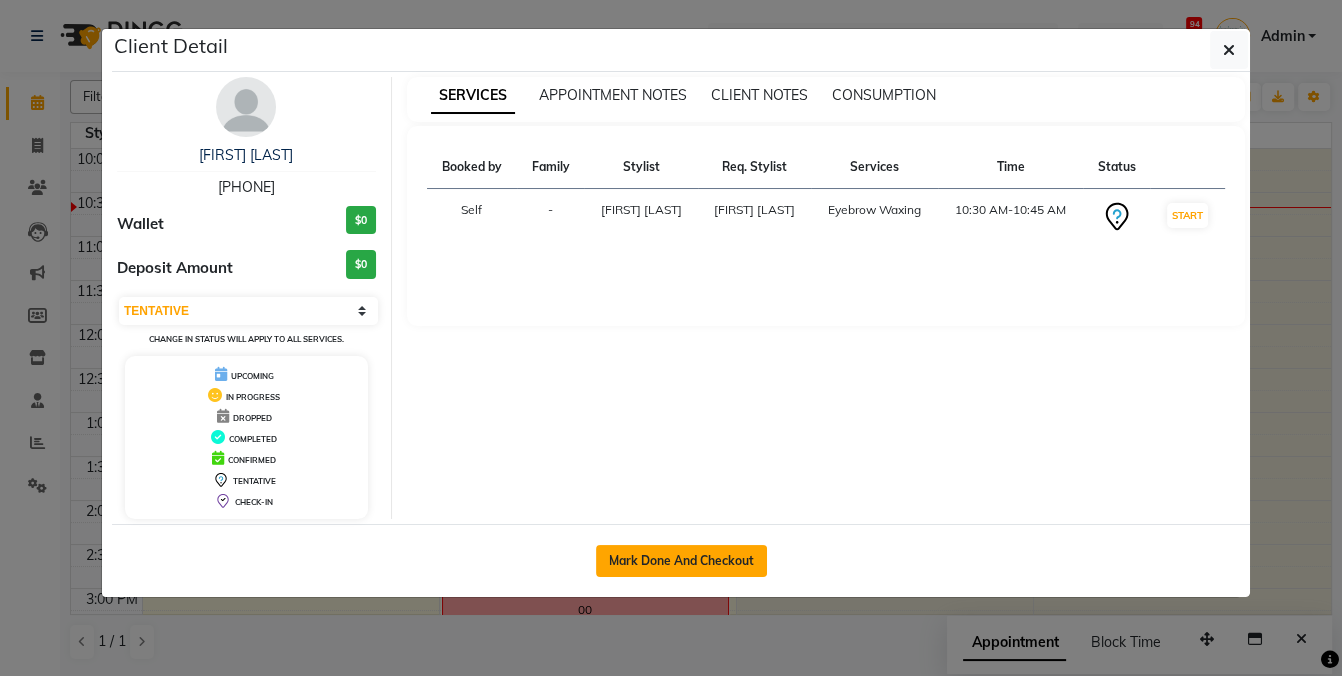 click on "Mark Done And Checkout" 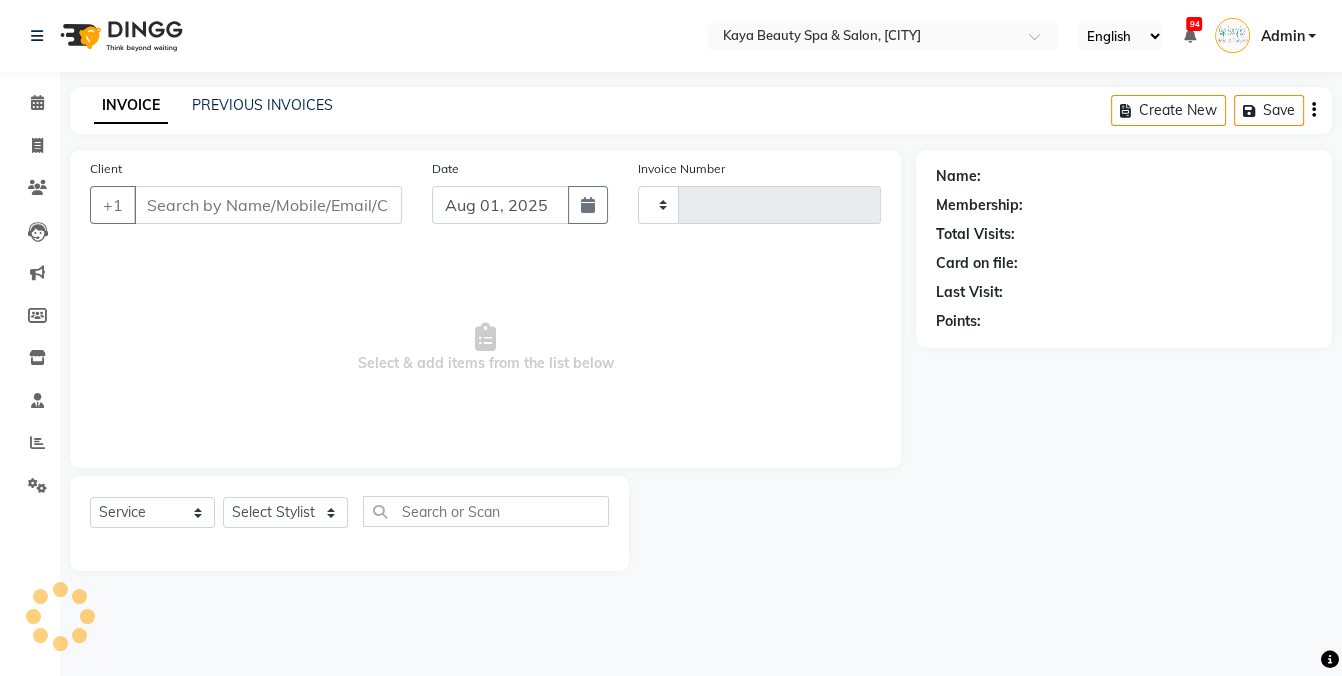 type on "0784" 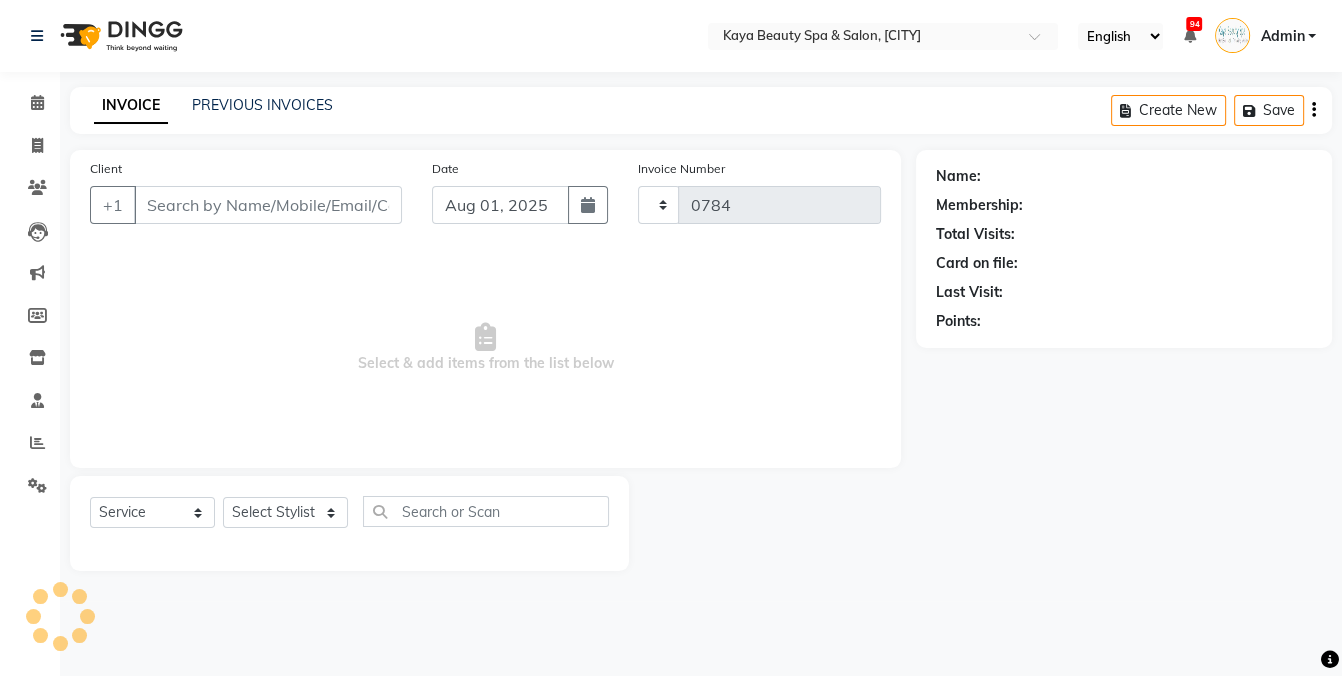 select on "3896" 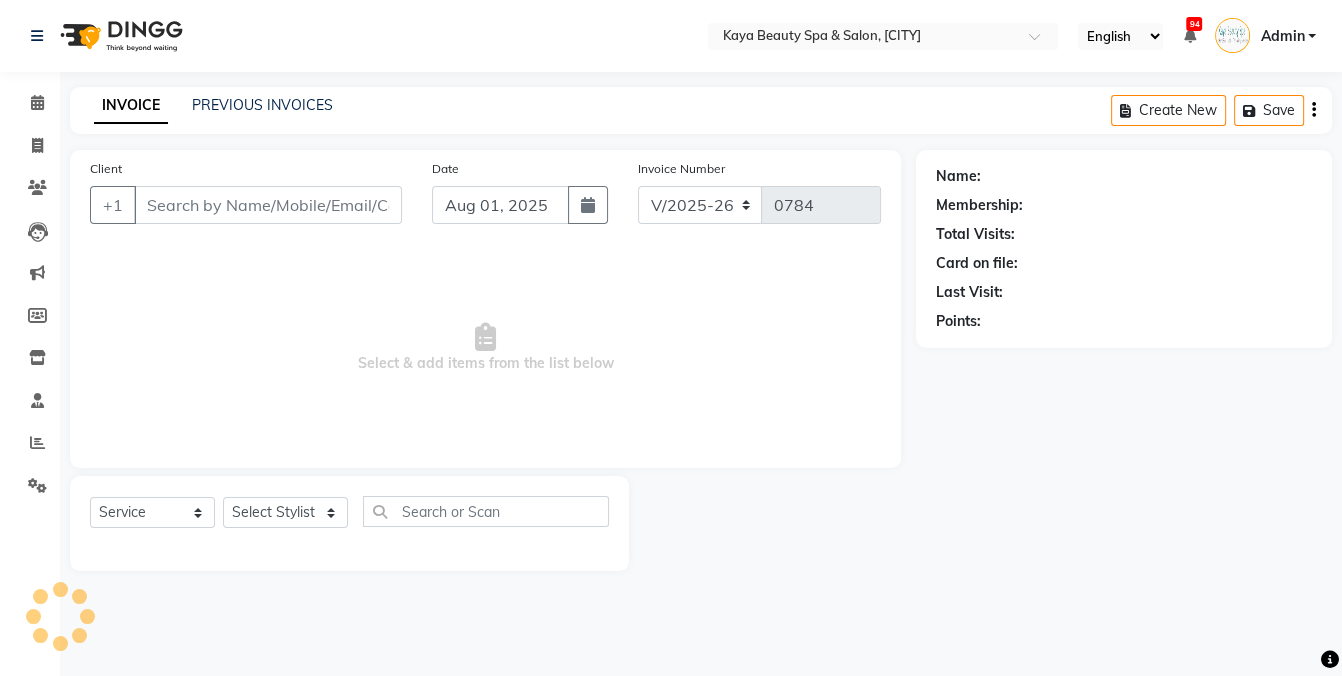 select on "19099" 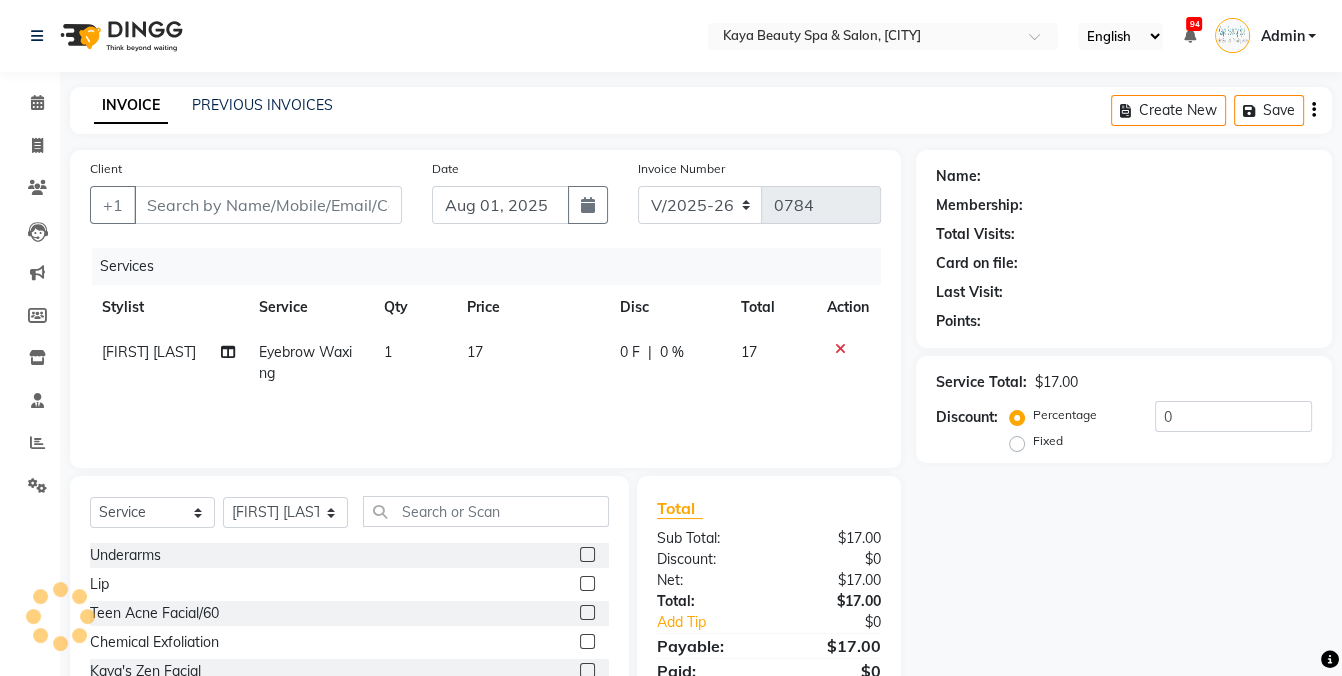 type on "[PHONE]" 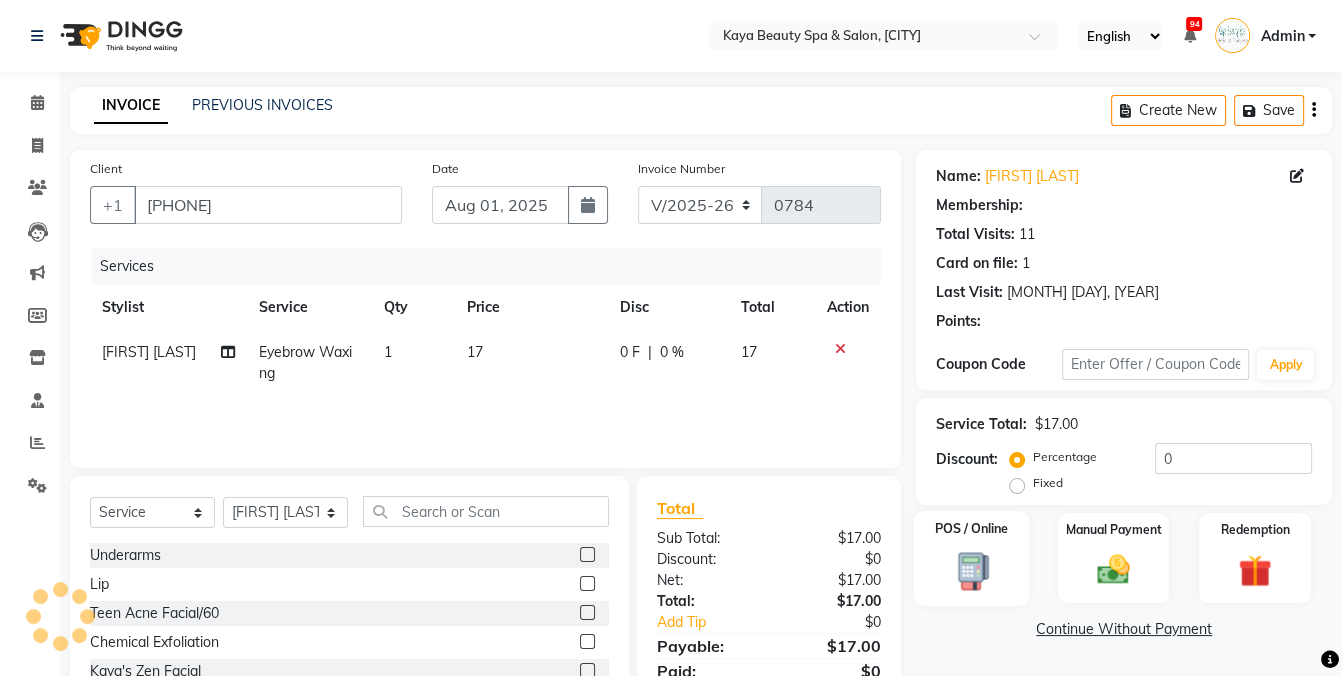 select on "1: Object" 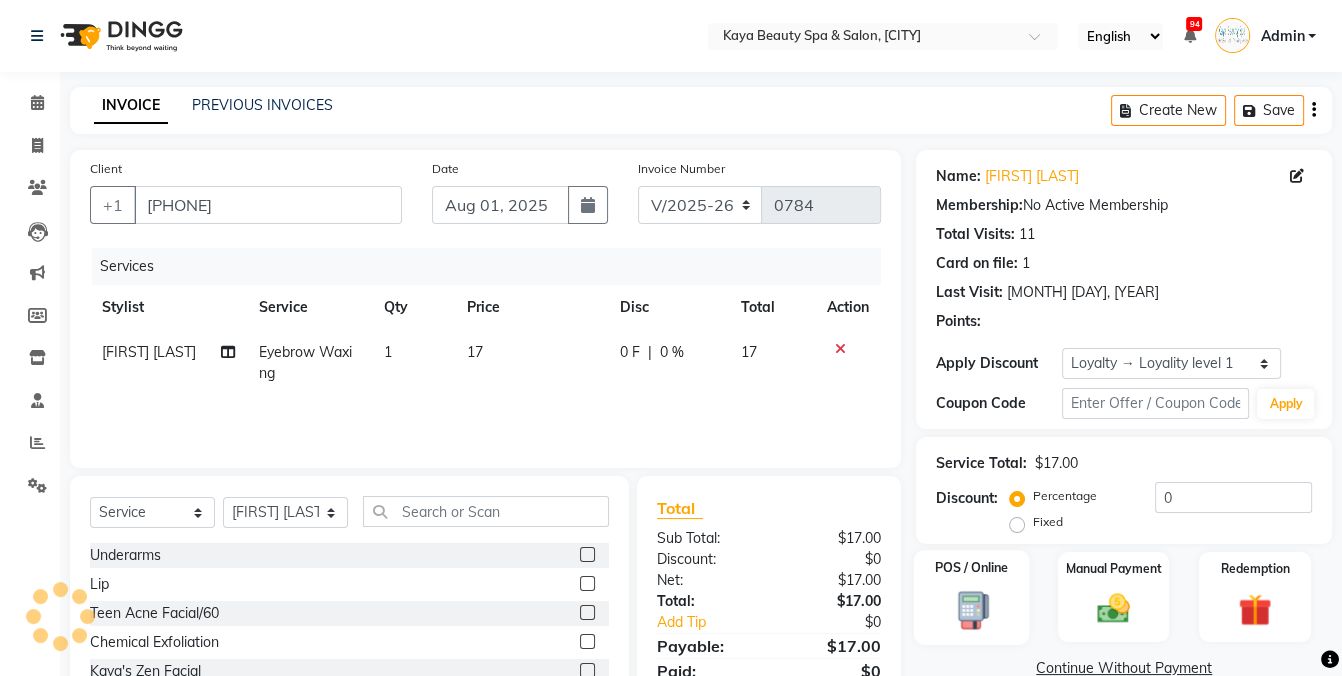 click 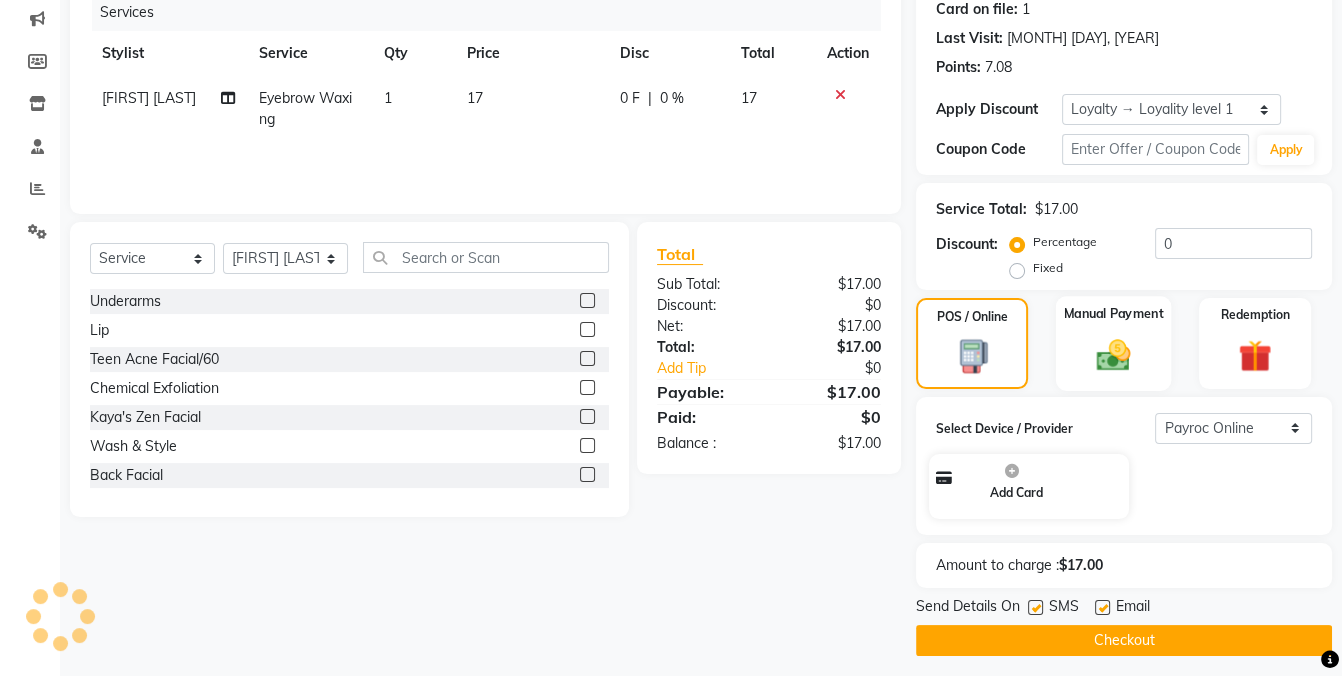 scroll, scrollTop: 261, scrollLeft: 0, axis: vertical 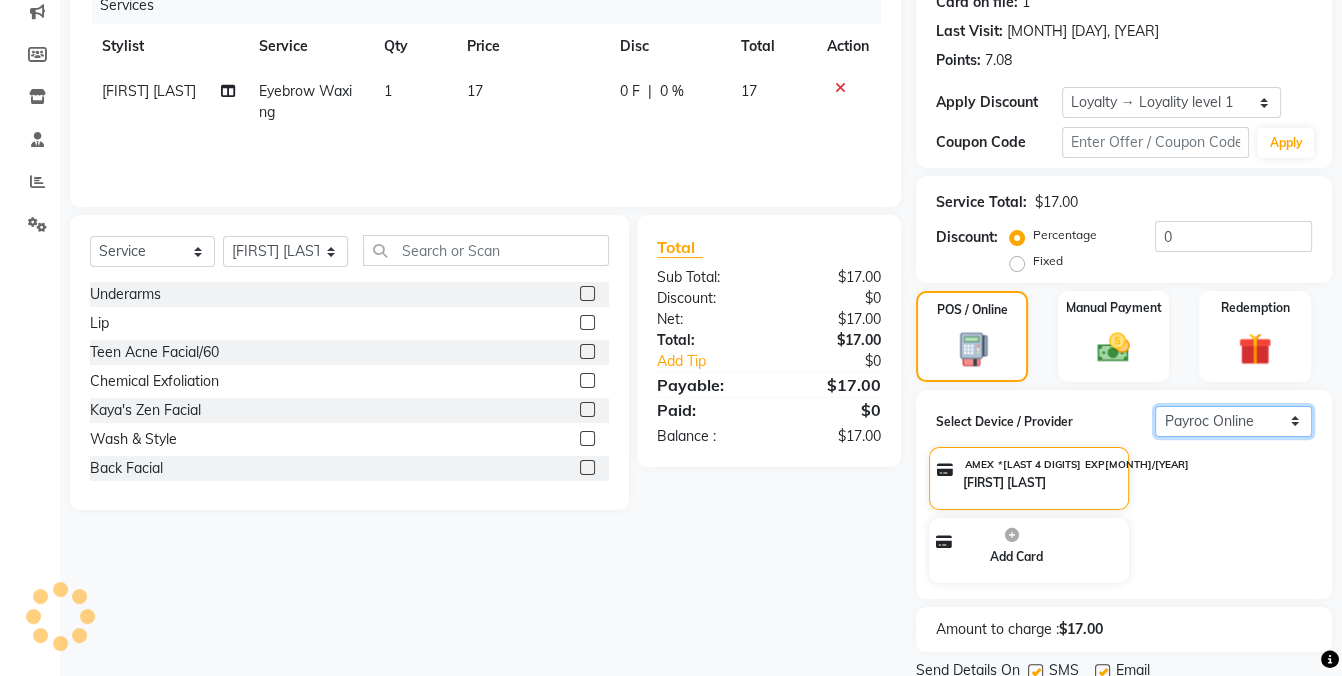 click on "Select  Payroc Online   Clover Mini New" 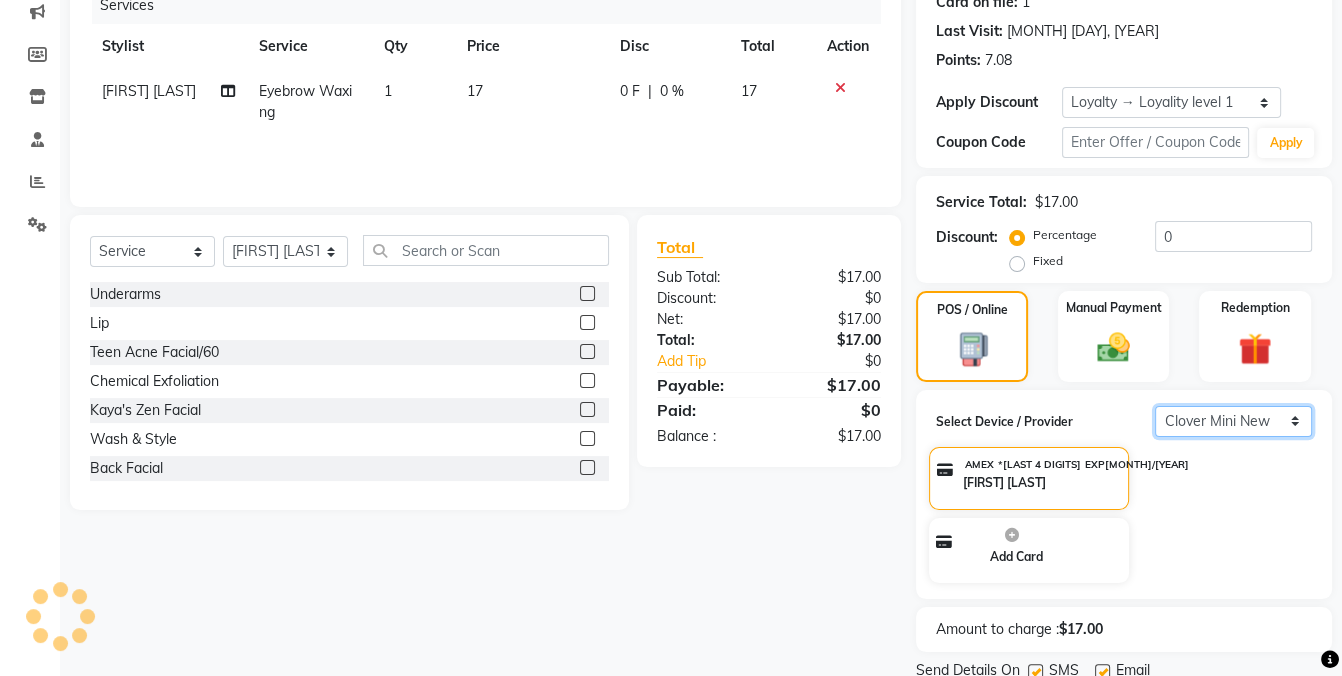 click on "Select  Payroc Online   Clover Mini New" 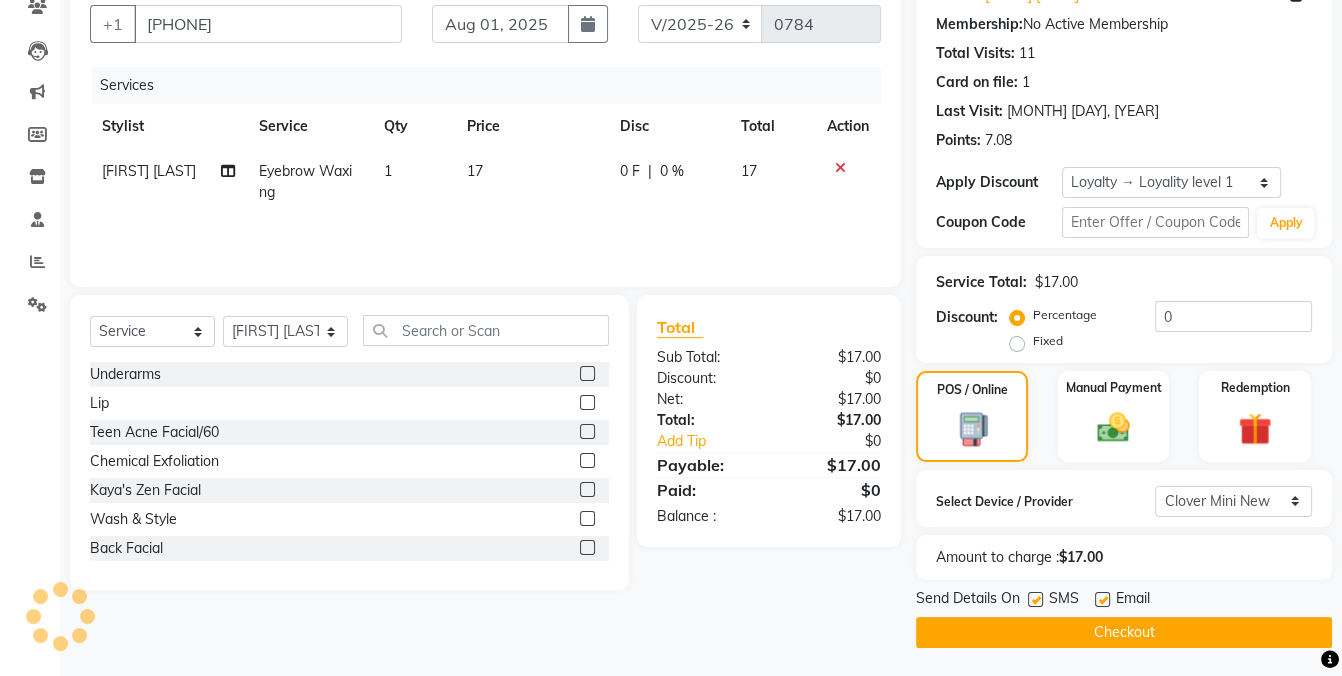 click 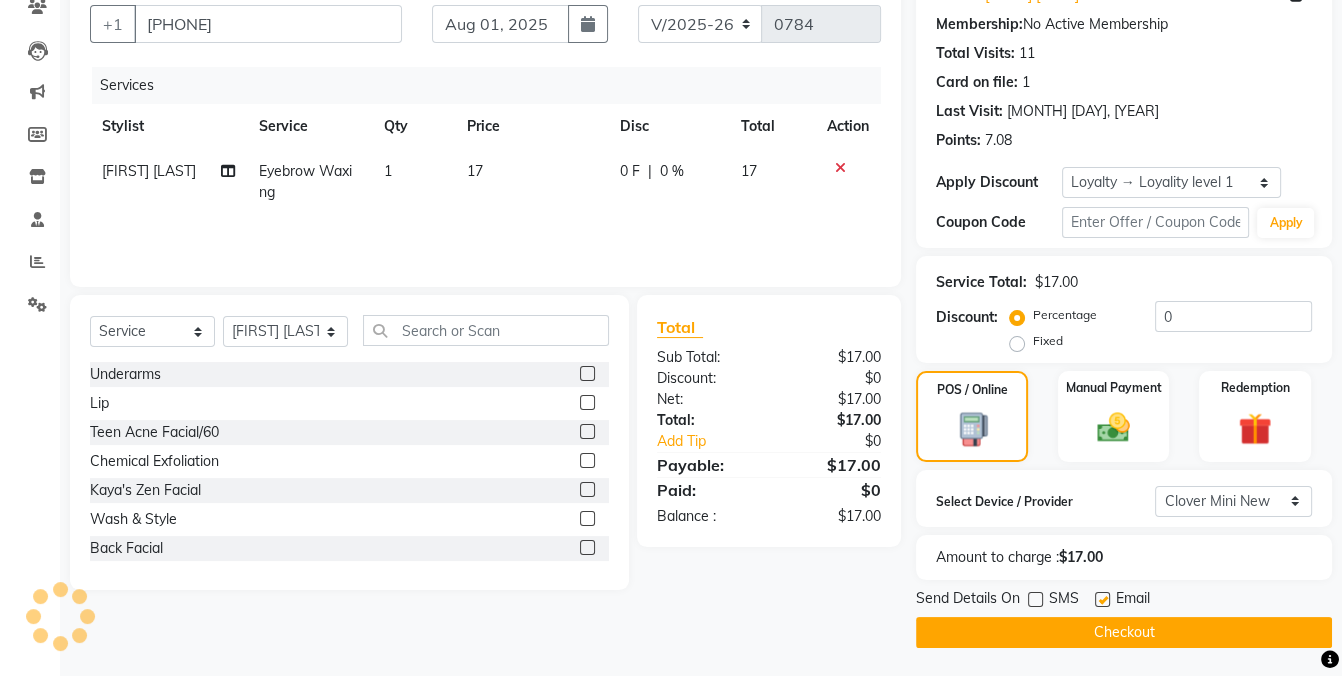 click on "Checkout" 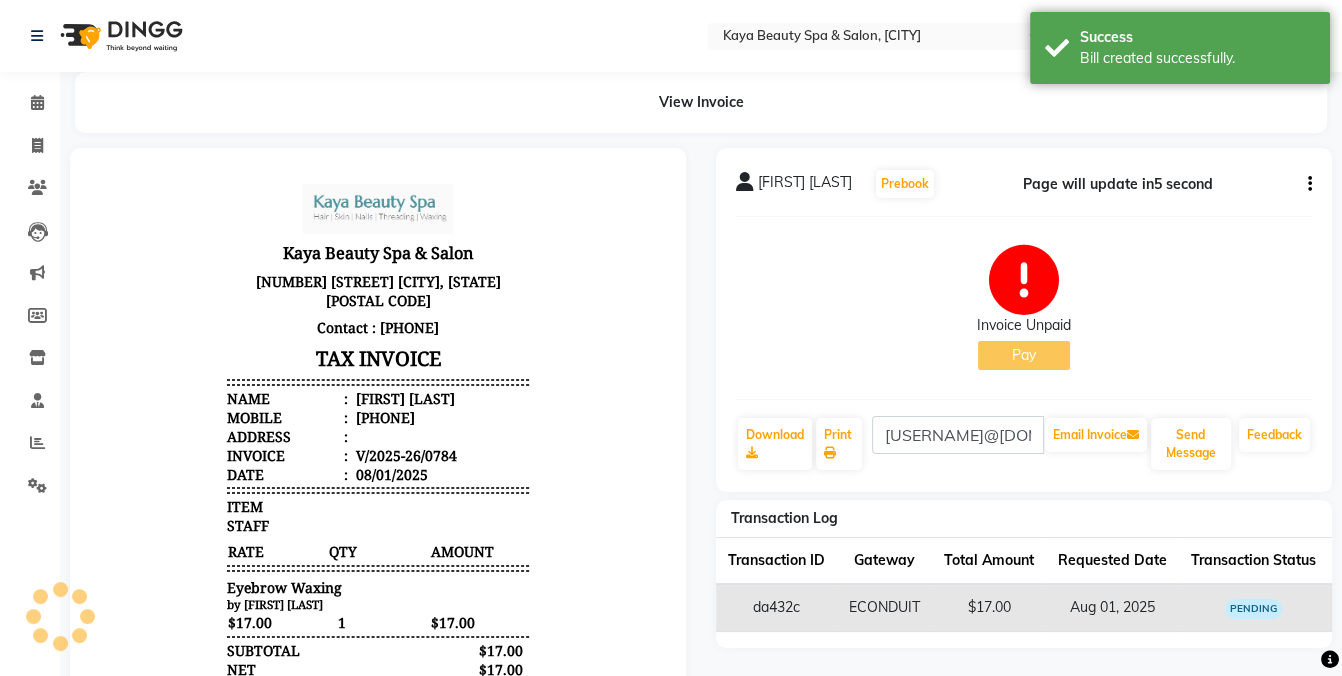 scroll, scrollTop: 0, scrollLeft: 0, axis: both 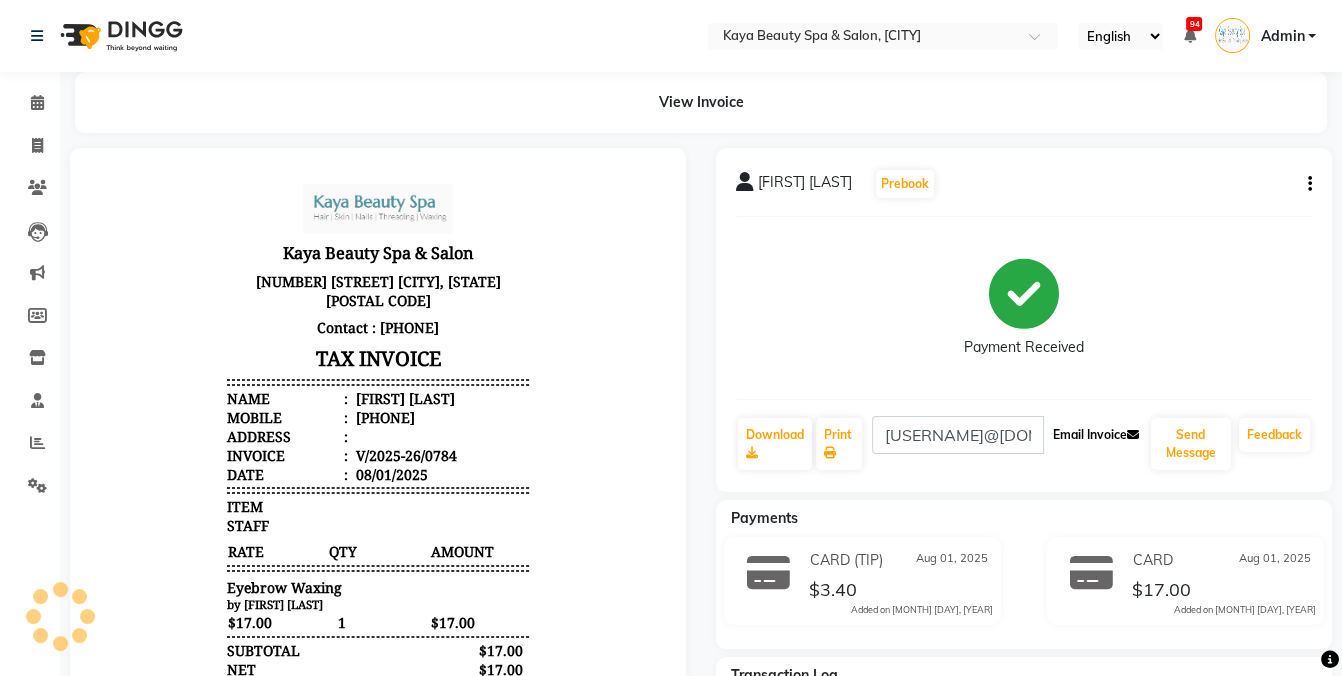click on "Email Invoice" 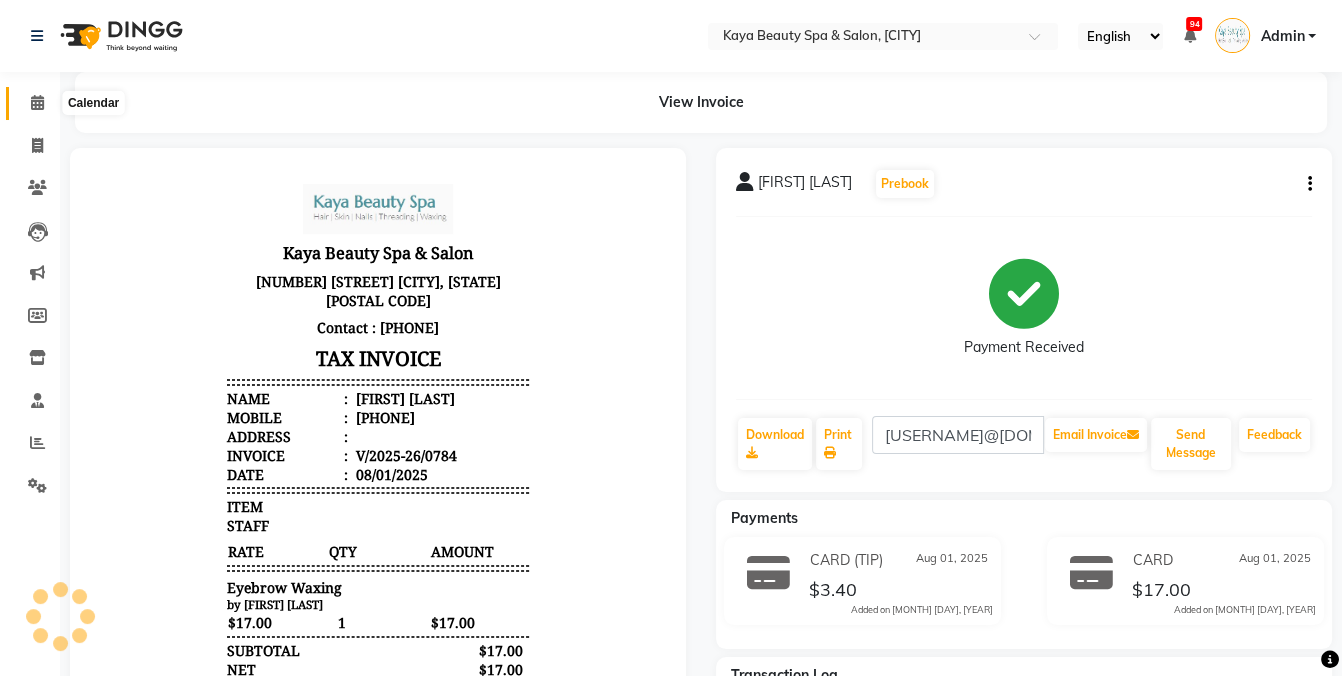 click 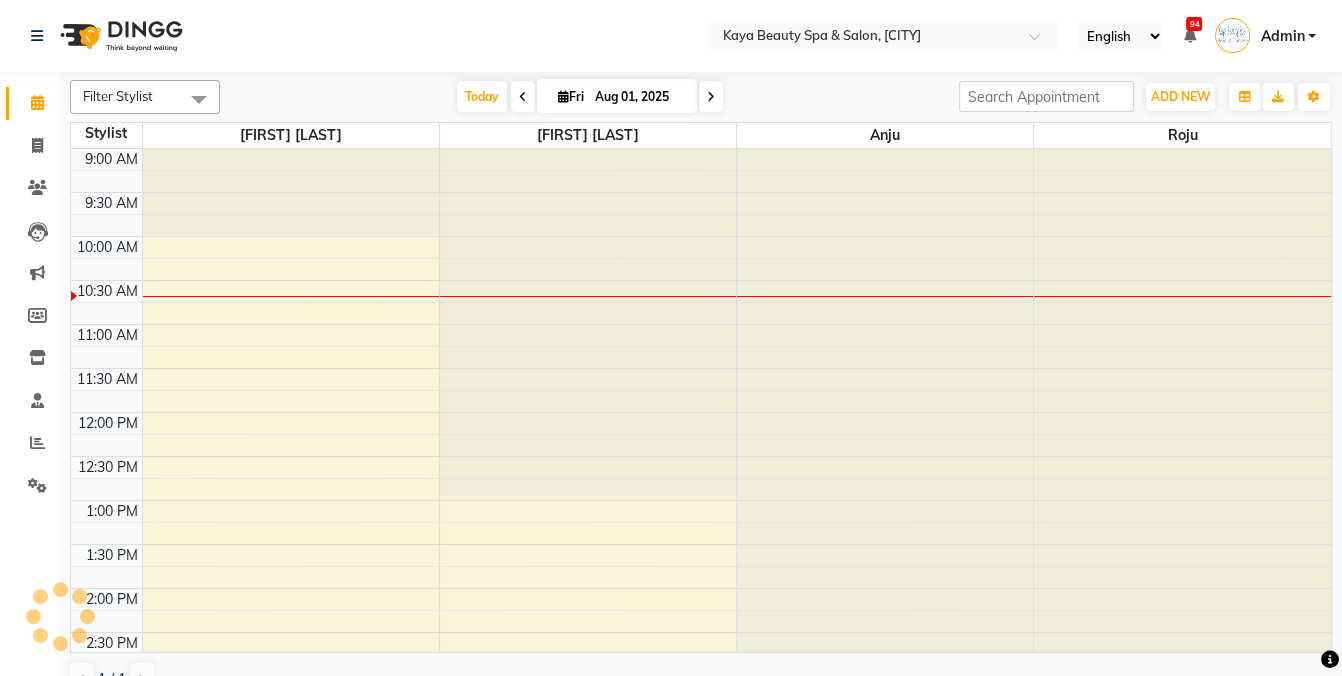 scroll, scrollTop: 0, scrollLeft: 0, axis: both 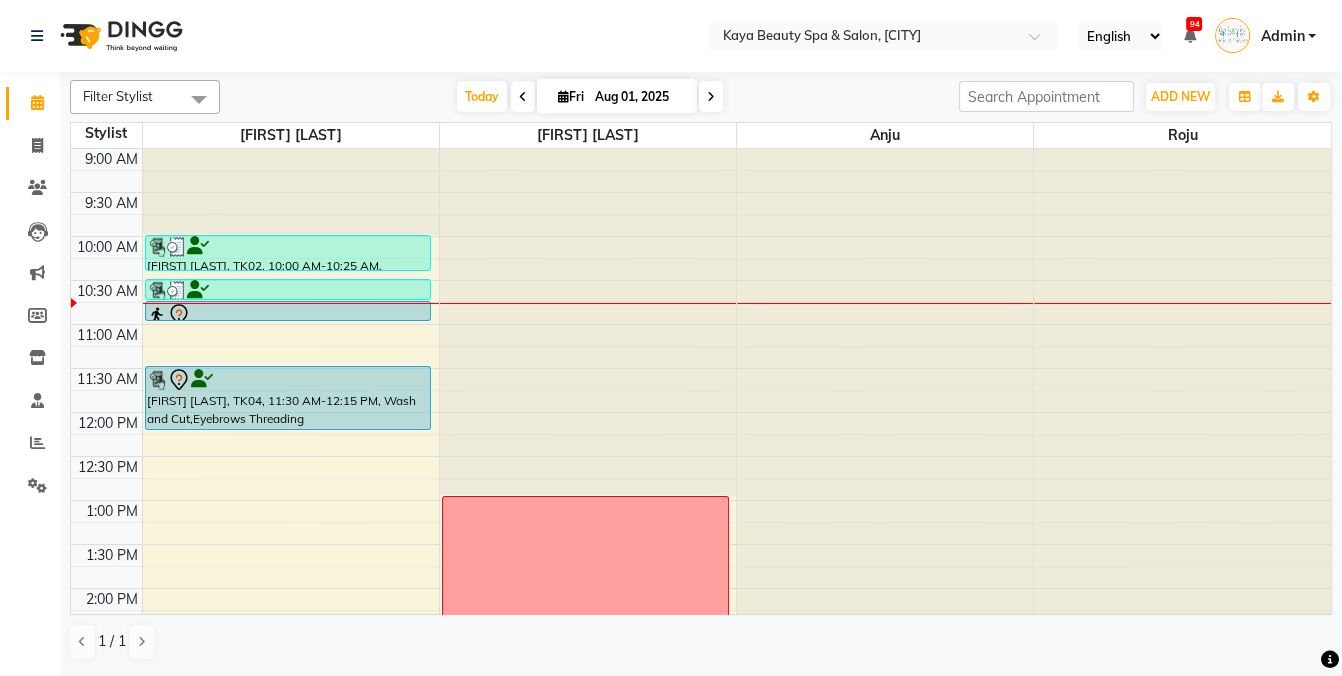 click at bounding box center [288, 315] 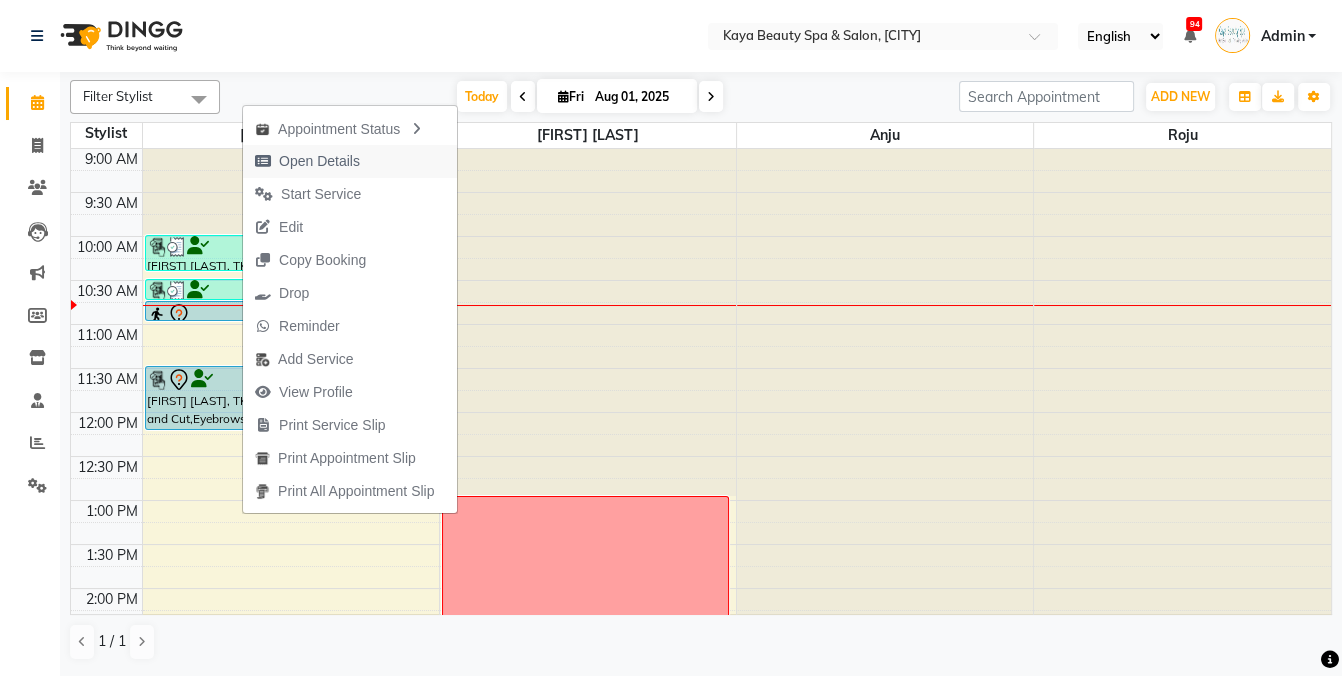 click on "Open Details" at bounding box center (319, 161) 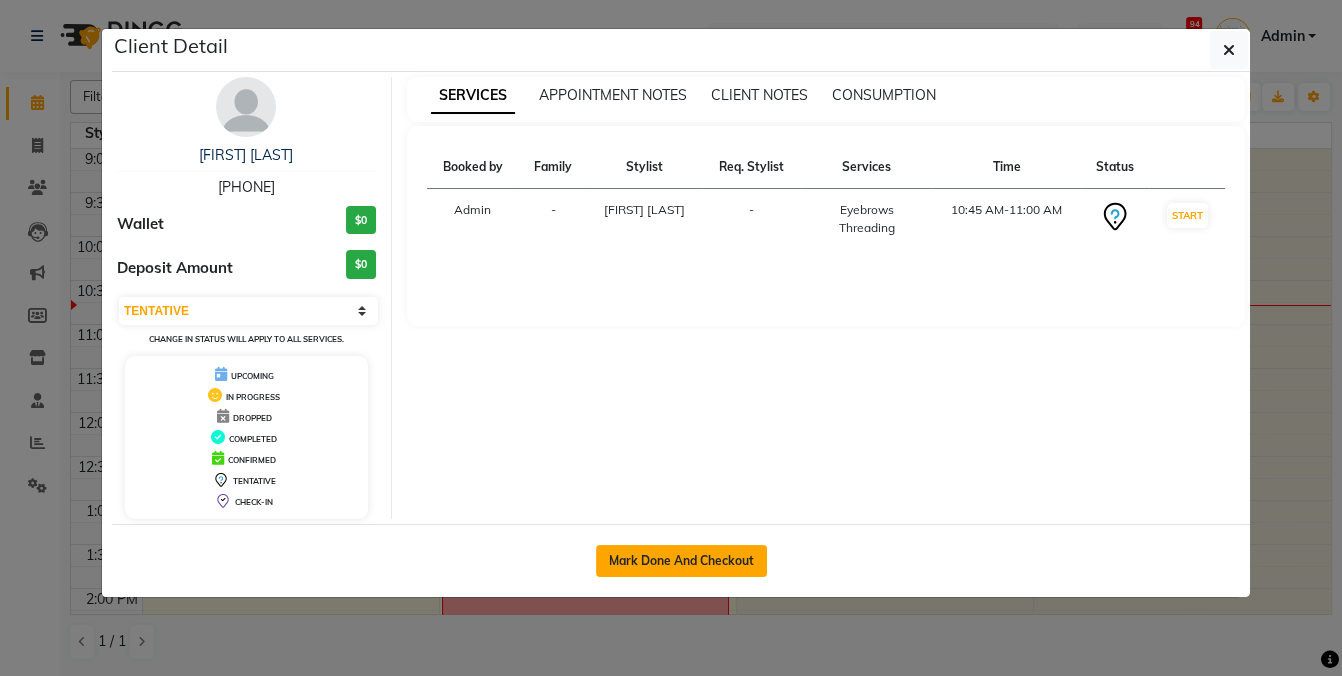click on "Mark Done And Checkout" 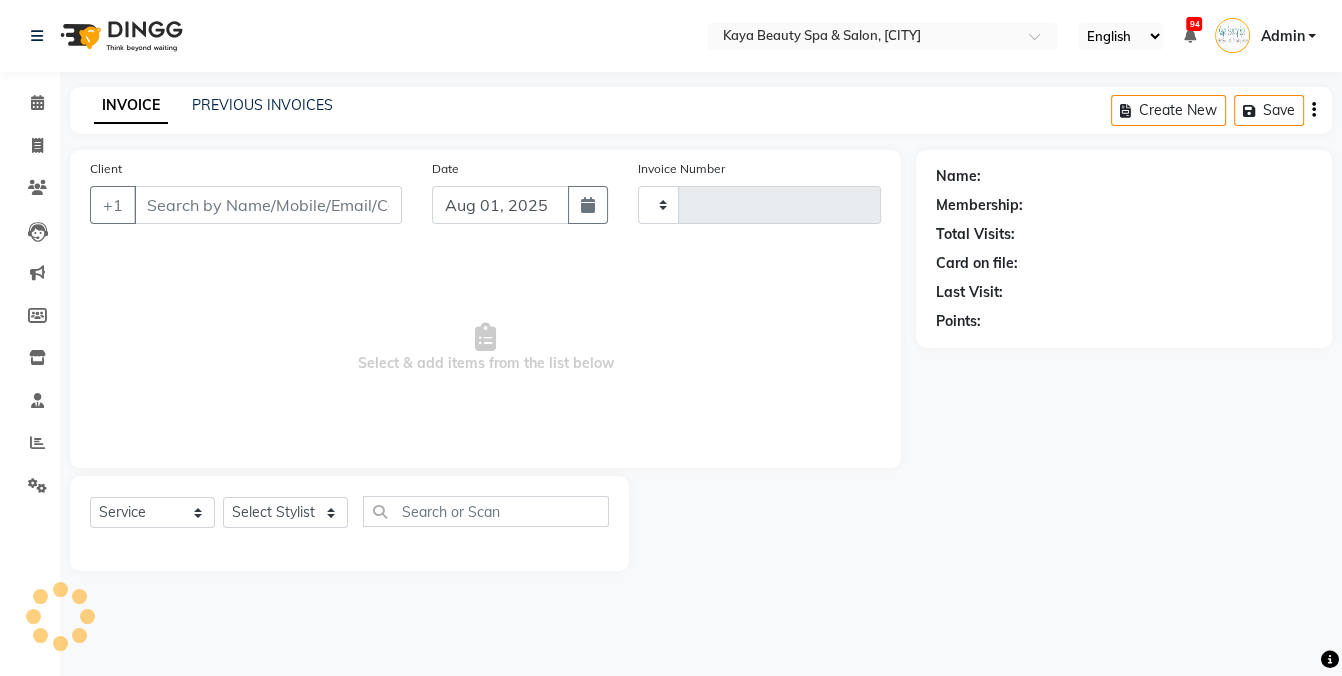 type on "0785" 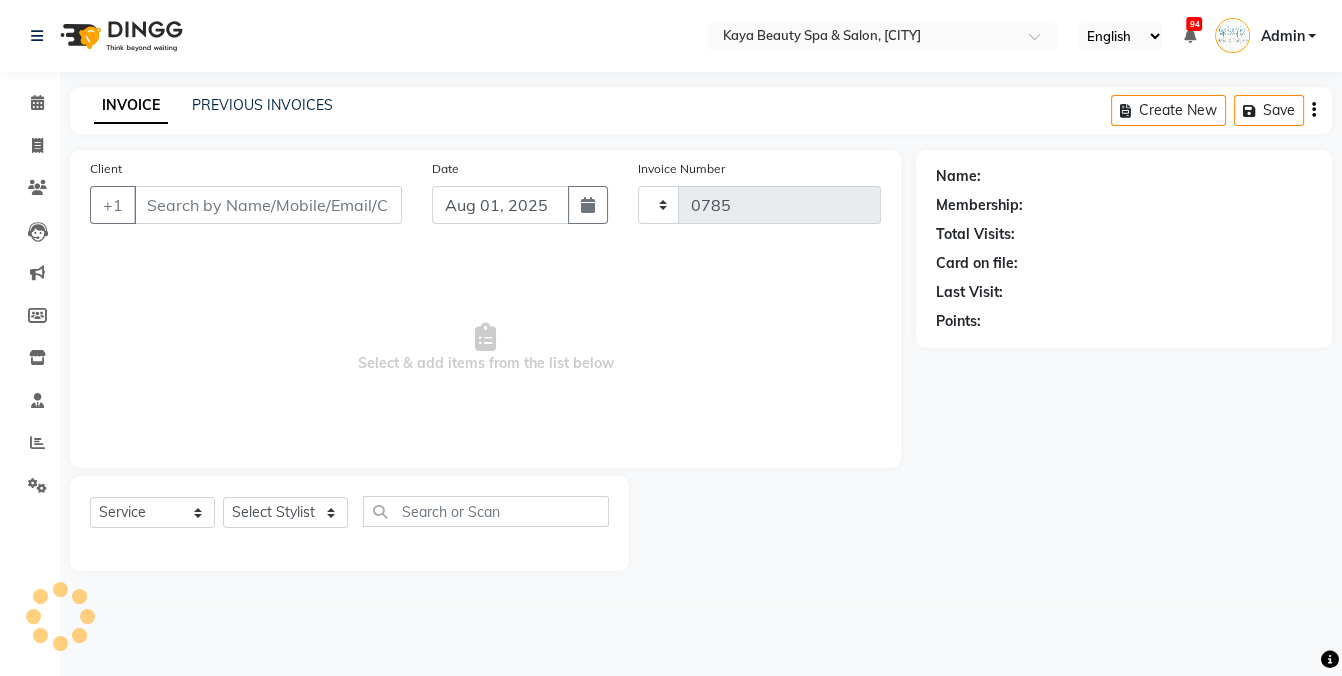 select on "3896" 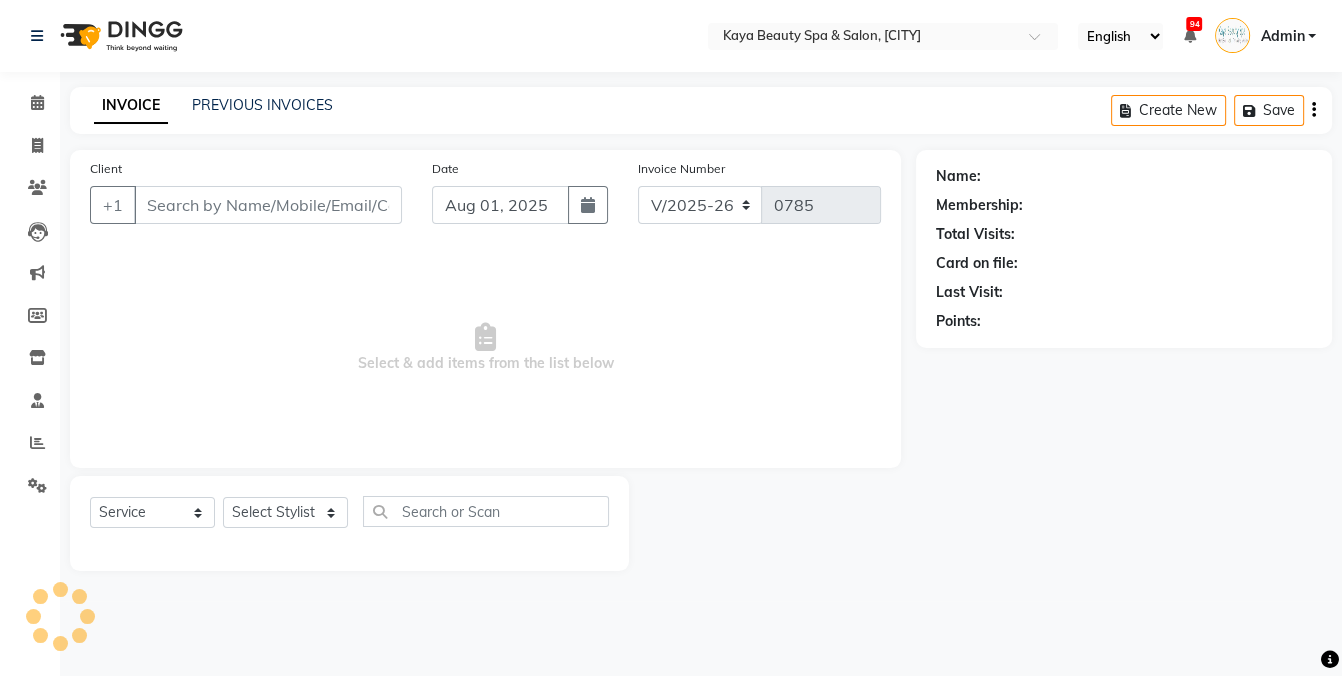 select on "19099" 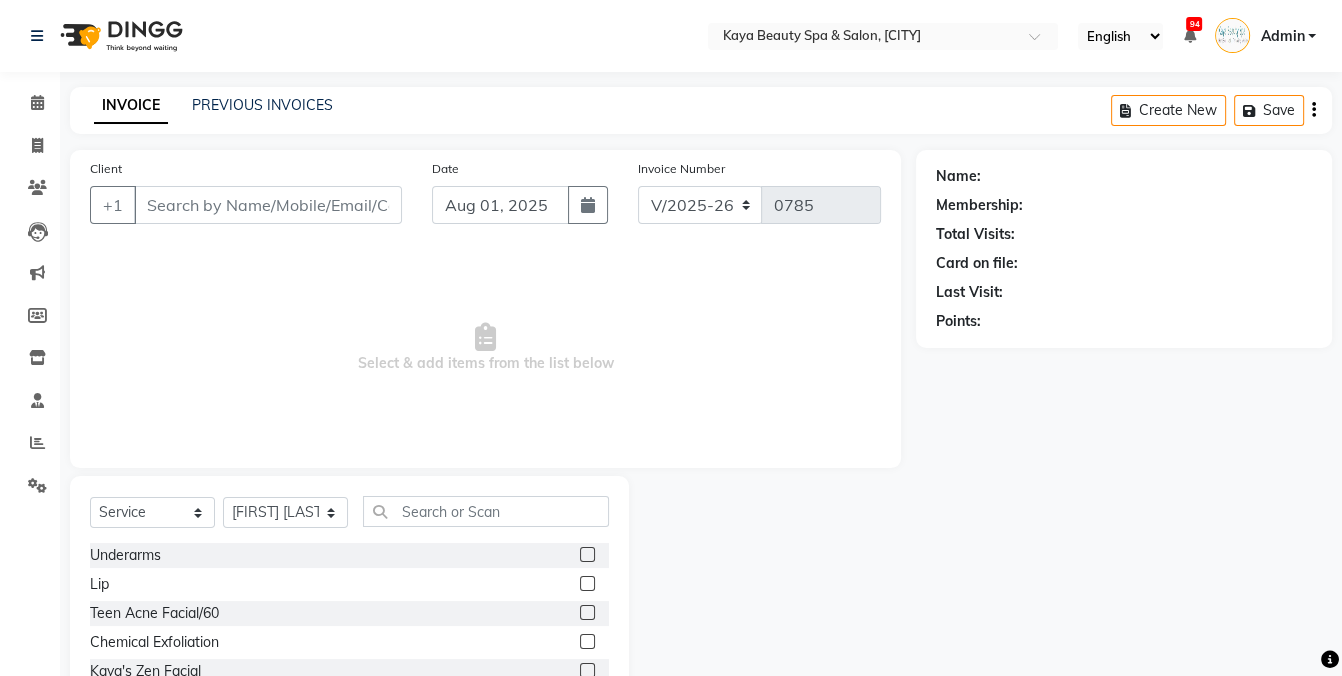 type on "[PHONE]" 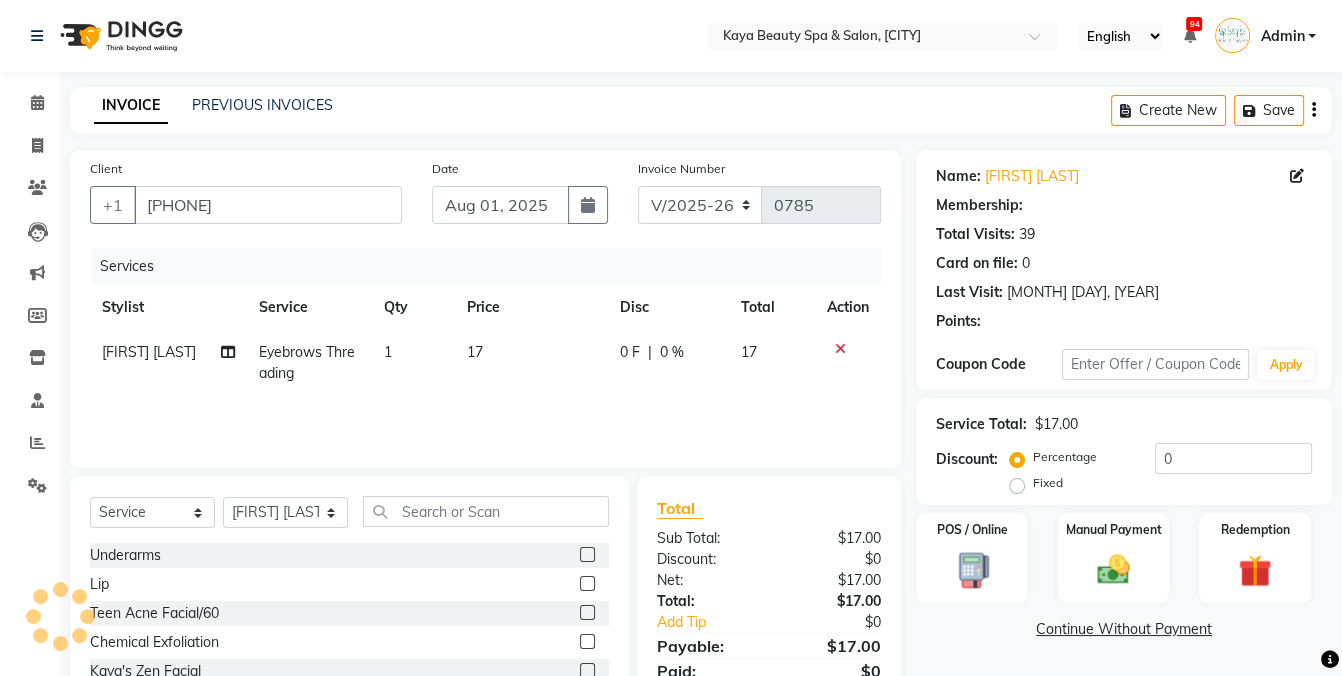 select on "1: Object" 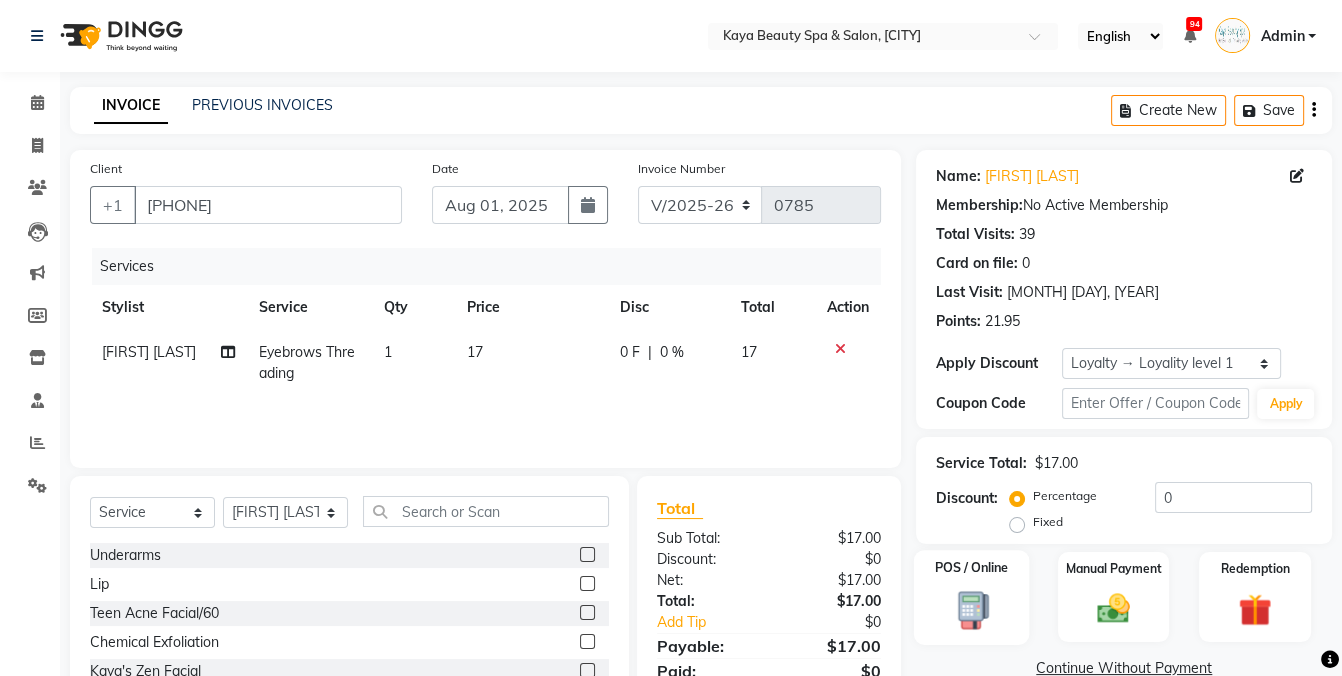 click 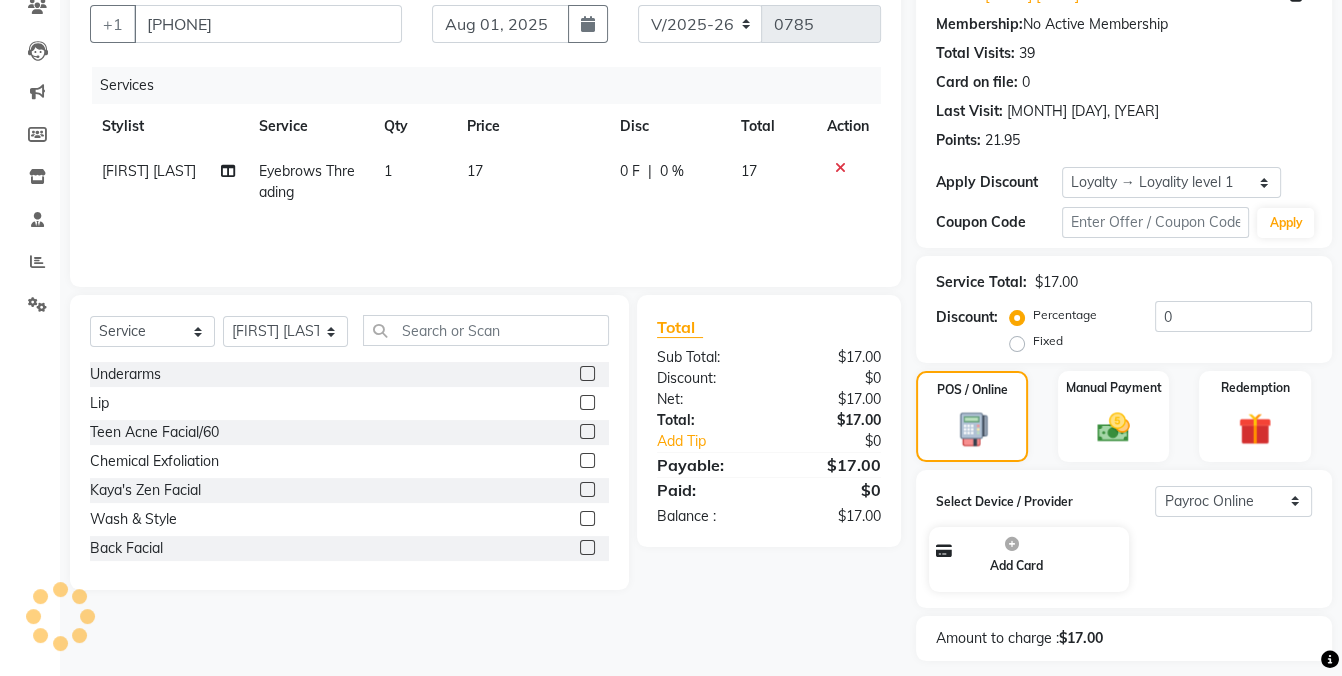 scroll, scrollTop: 234, scrollLeft: 0, axis: vertical 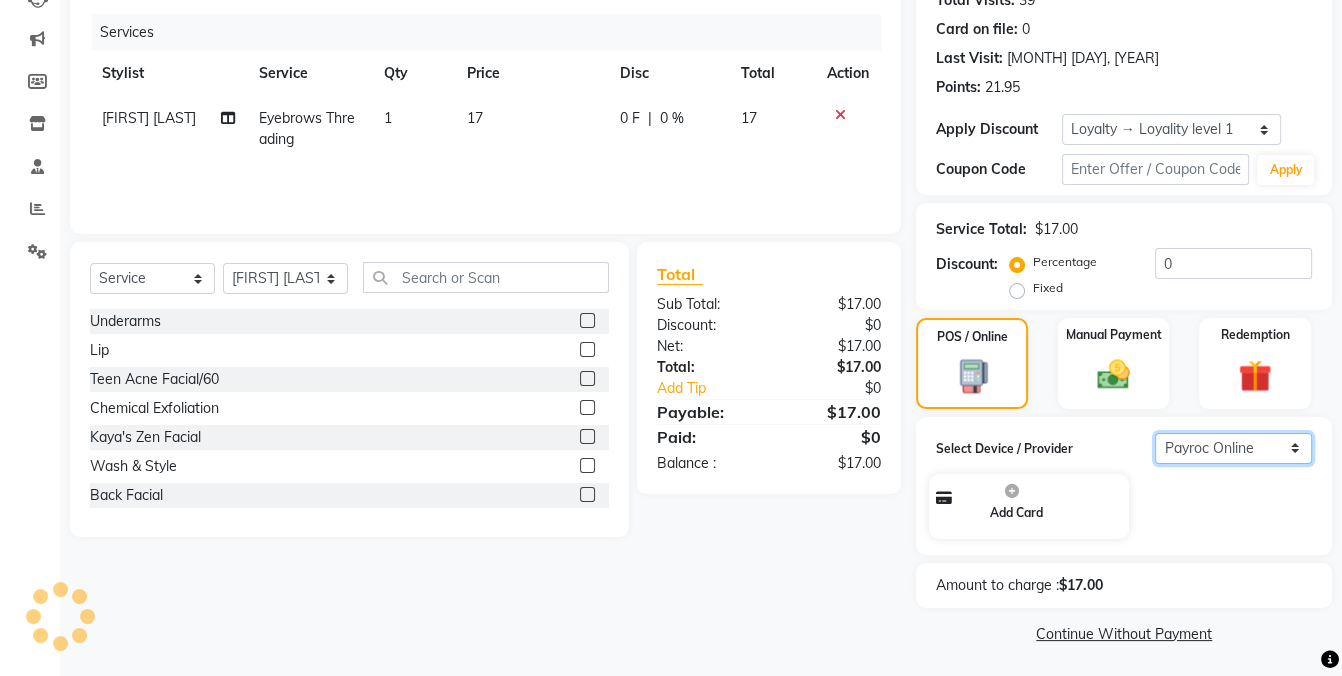 click on "Select  Payroc Online   Clover Mini New" 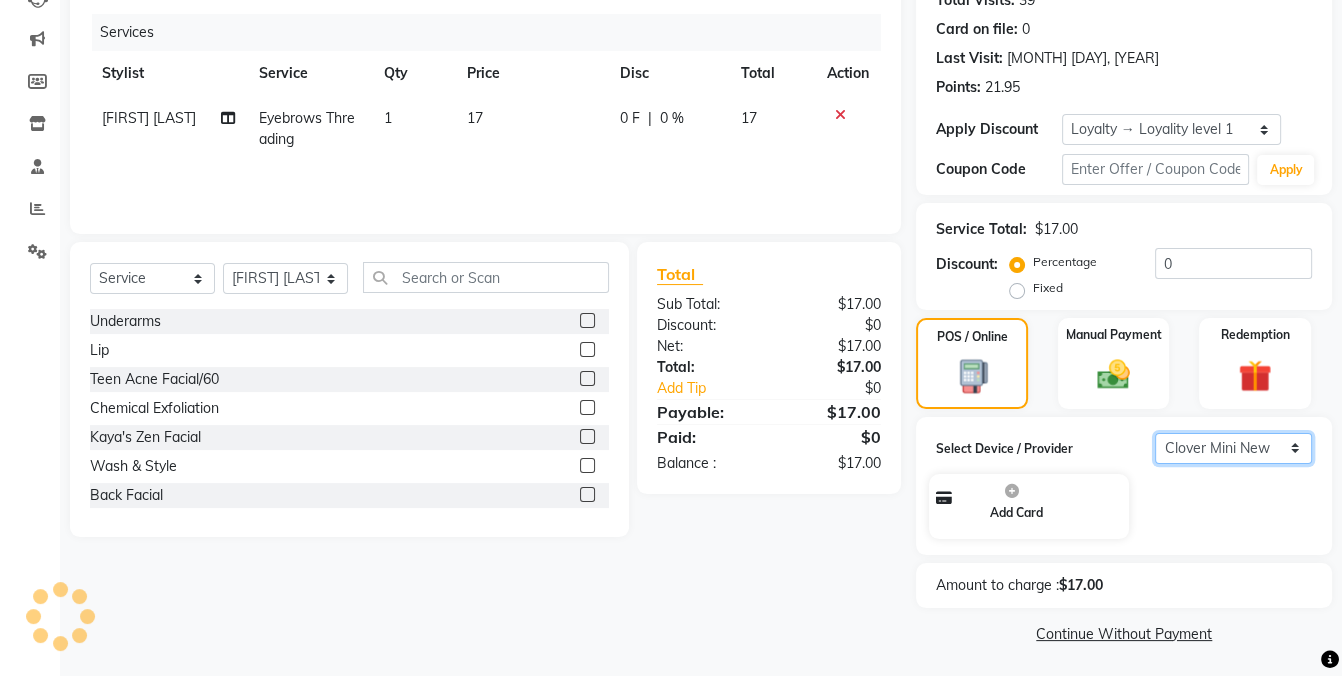 click on "Select  Payroc Online   Clover Mini New" 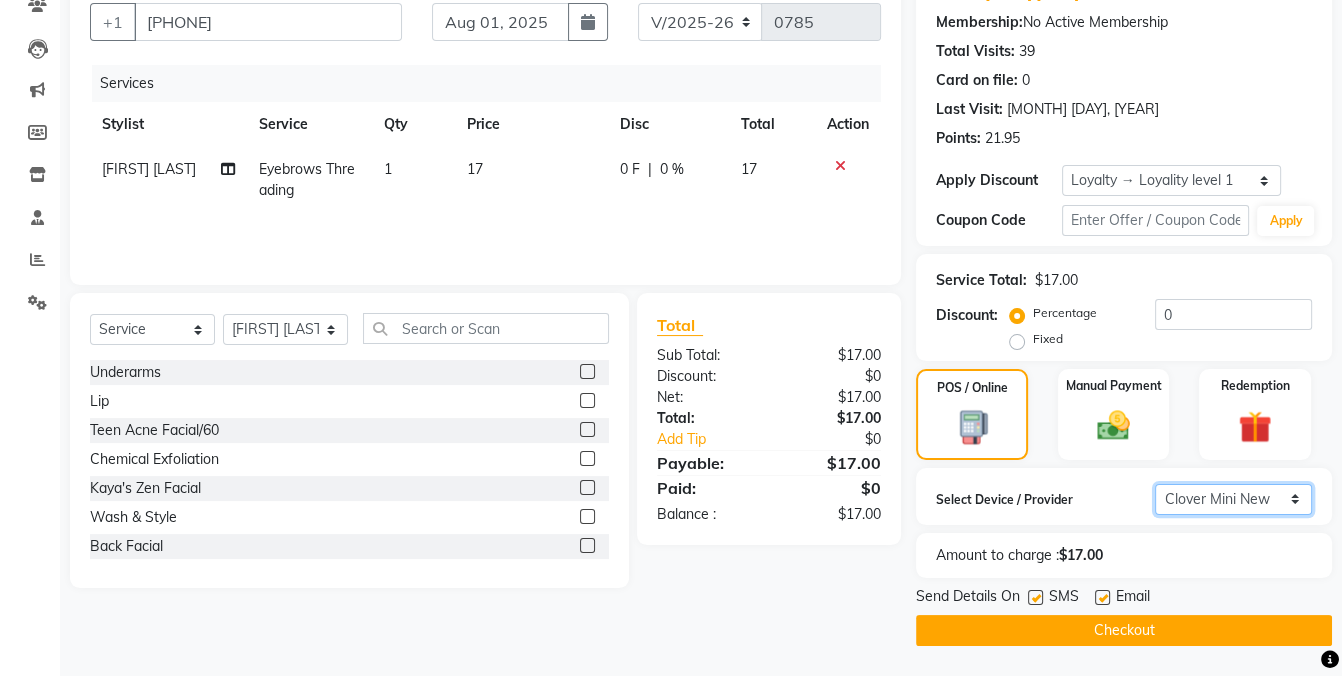 scroll, scrollTop: 181, scrollLeft: 0, axis: vertical 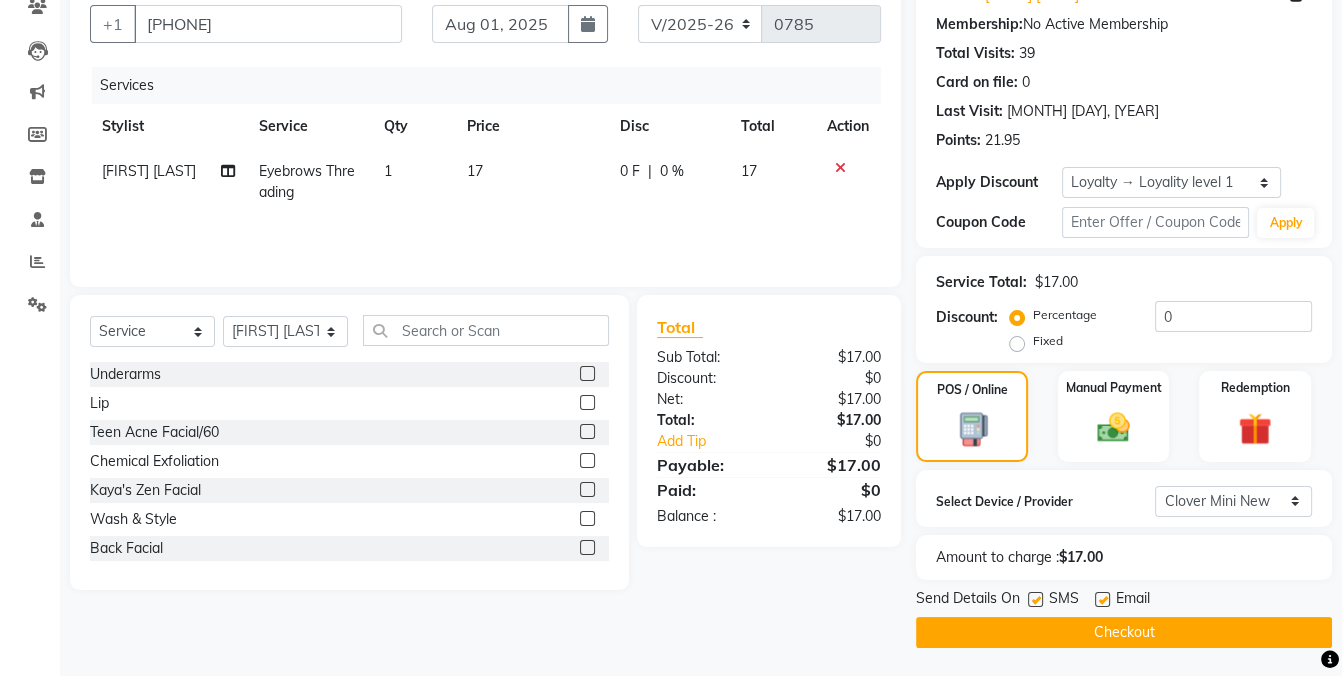 drag, startPoint x: 1033, startPoint y: 604, endPoint x: 1127, endPoint y: 592, distance: 94.76286 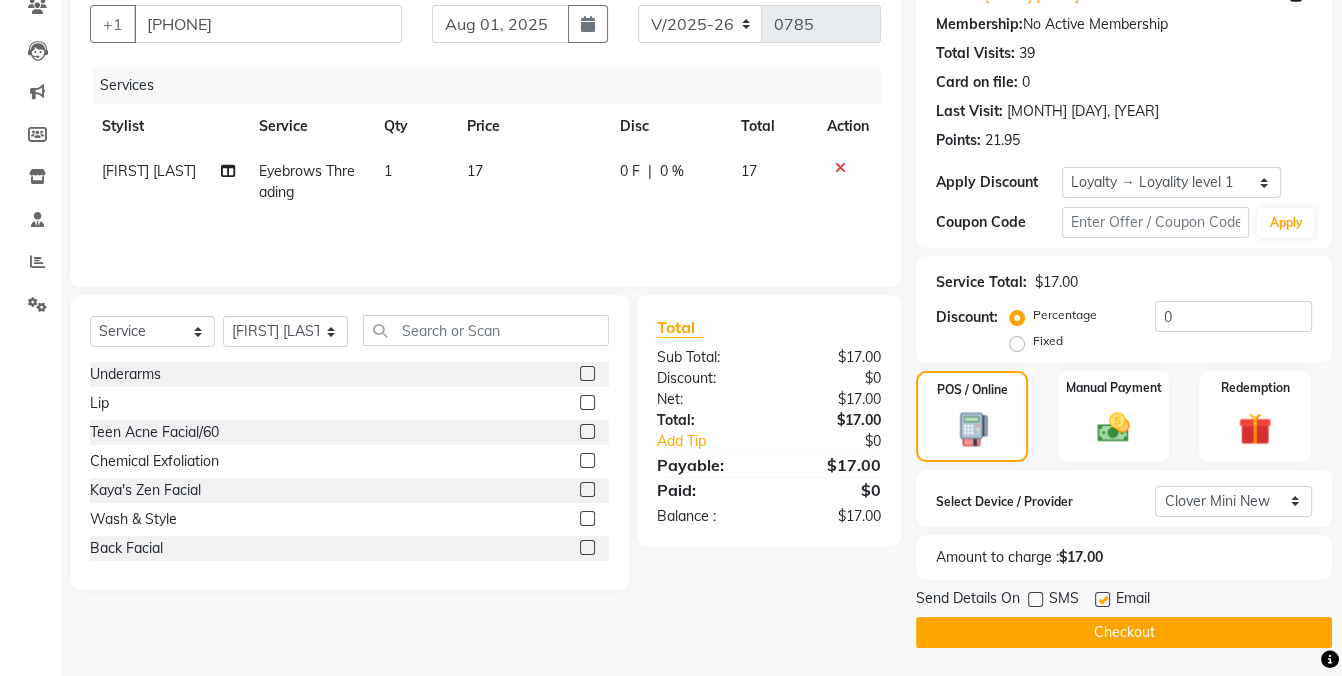 click on "Checkout" 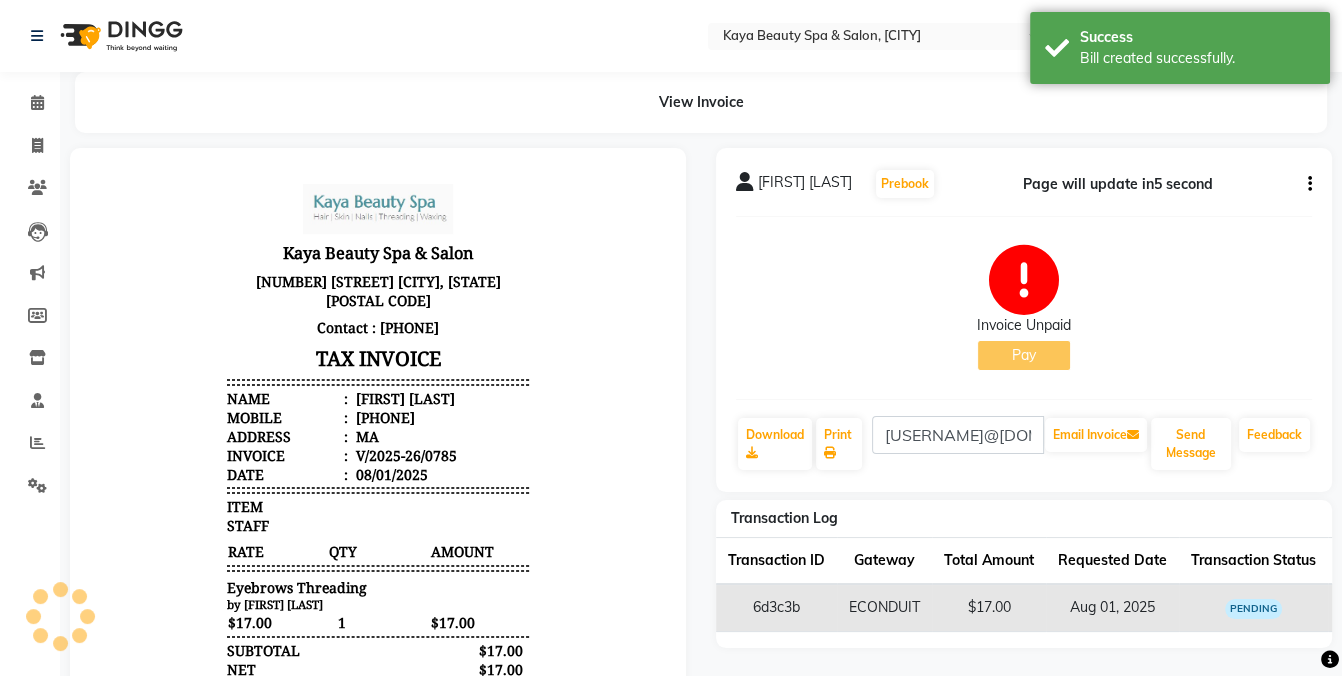 scroll, scrollTop: 0, scrollLeft: 0, axis: both 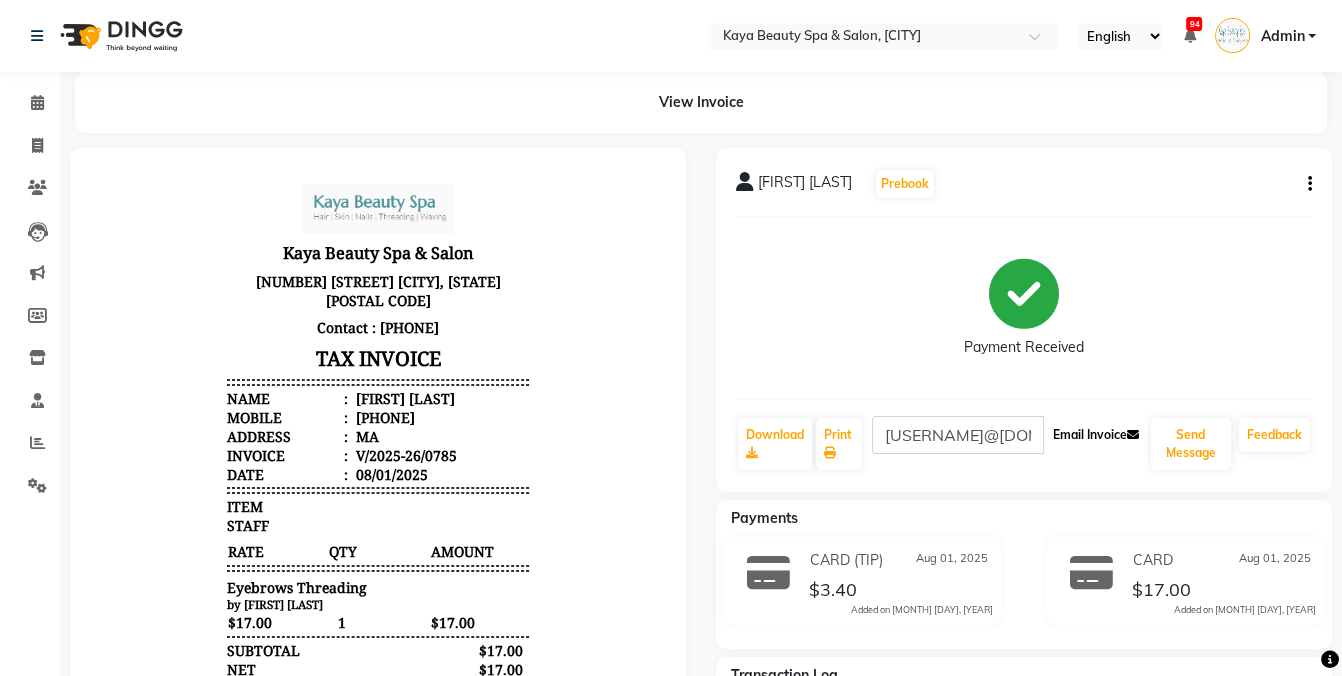 click on "Email Invoice" 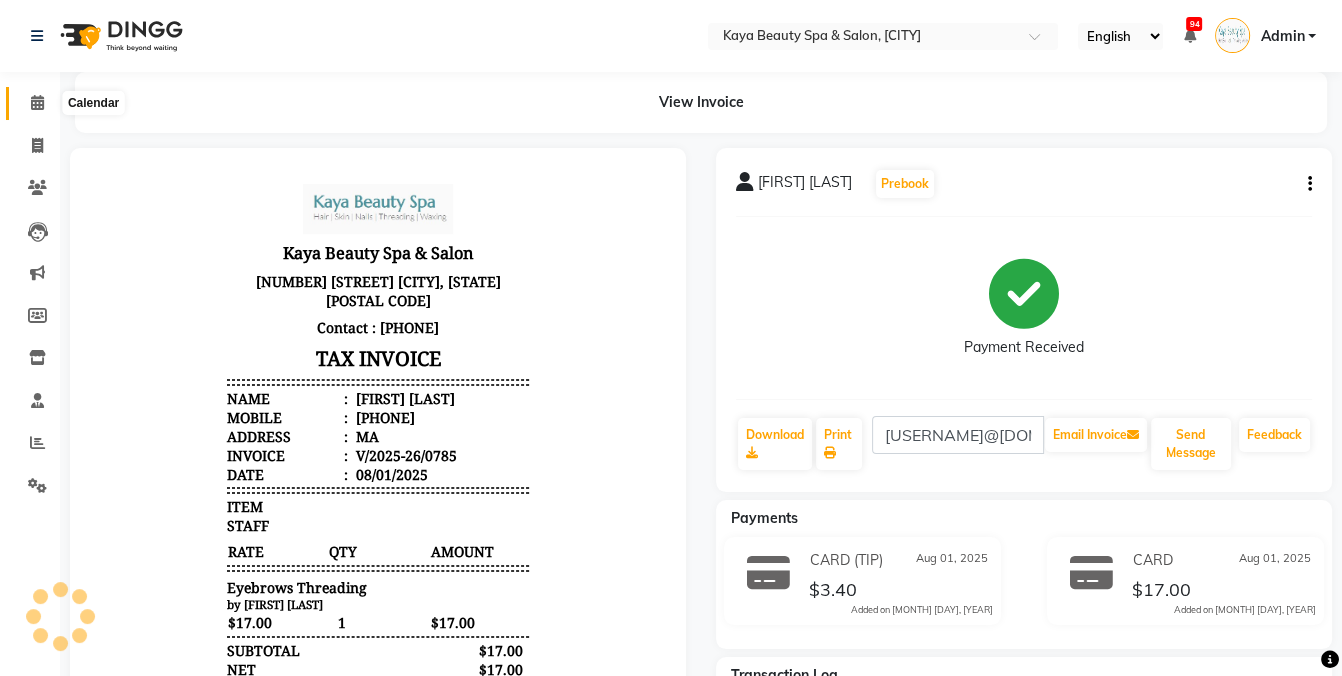 click 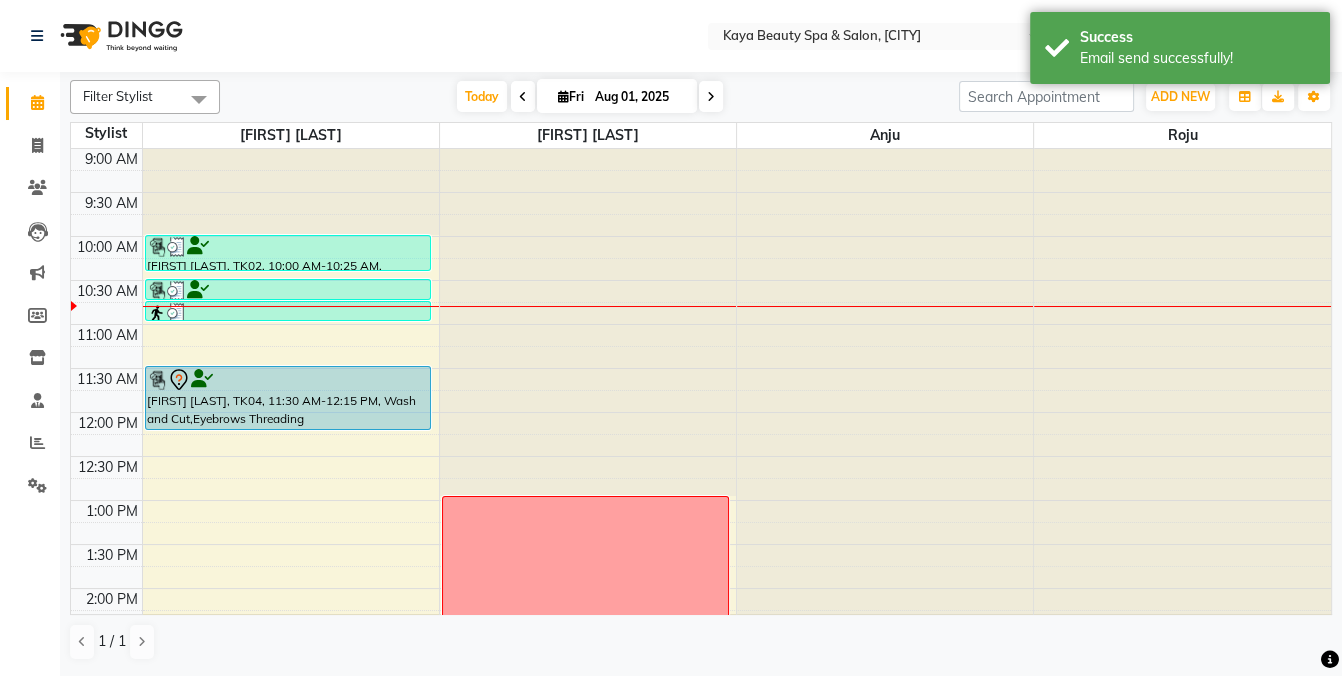 scroll, scrollTop: 0, scrollLeft: 0, axis: both 